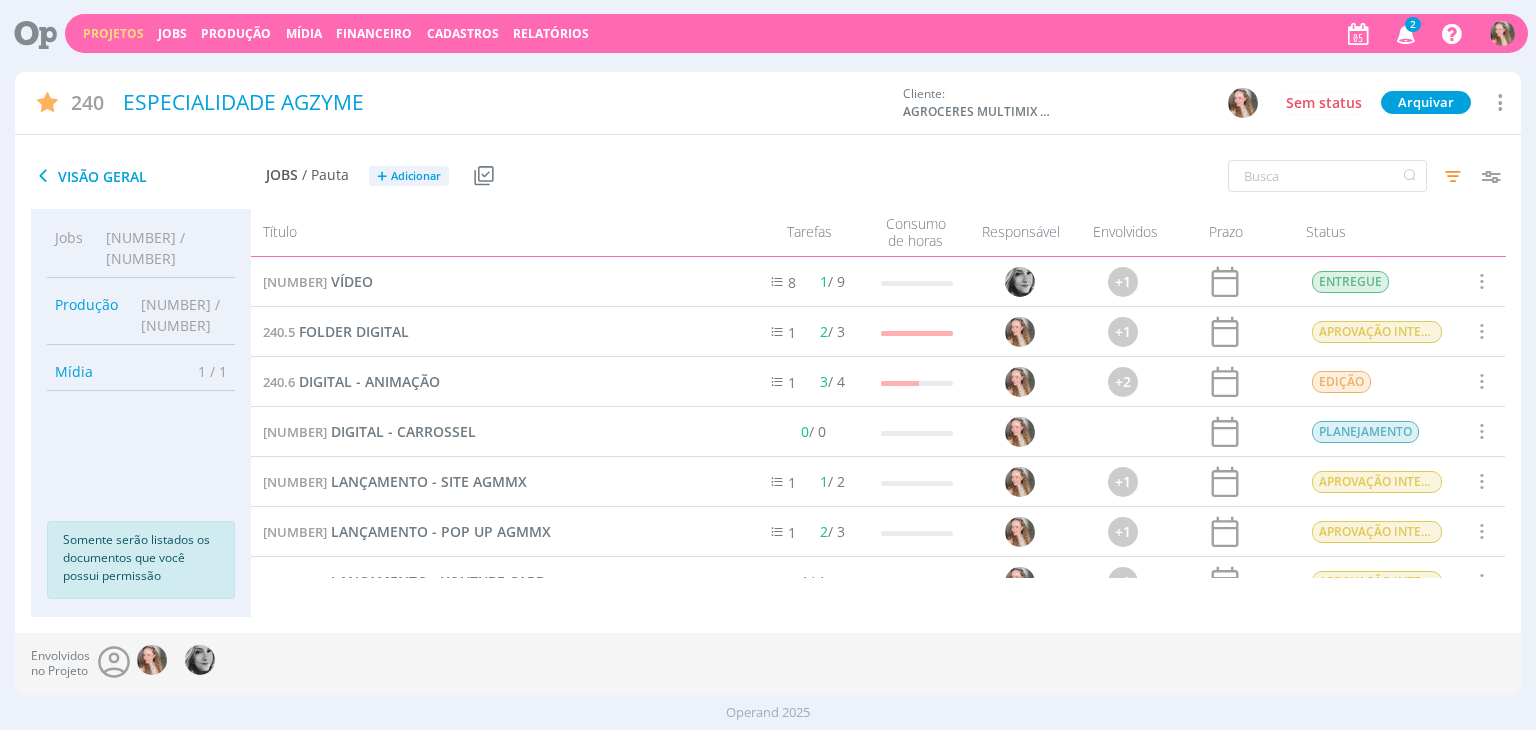 scroll, scrollTop: 0, scrollLeft: 0, axis: both 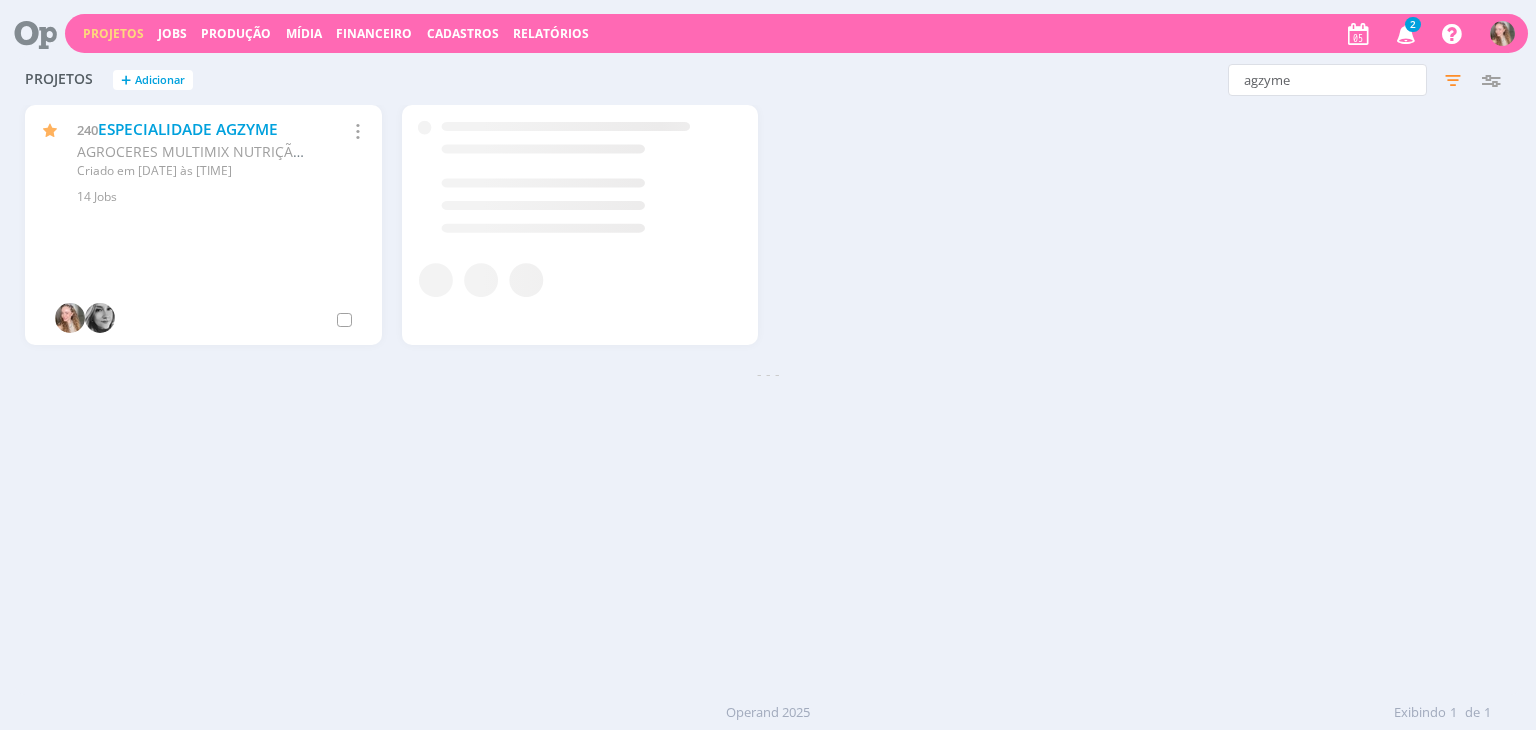 click at bounding box center (1406, 33) 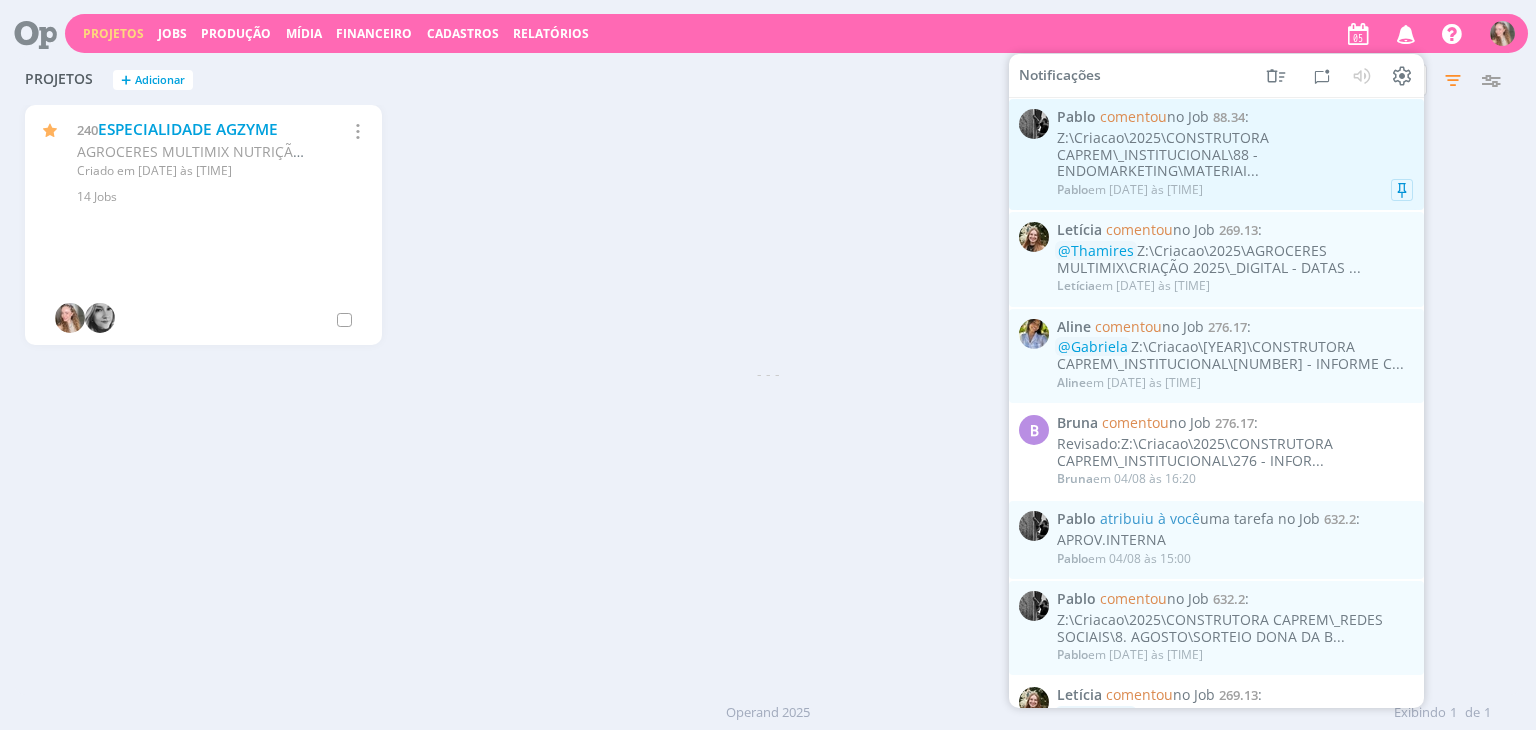 click on "Z:\Criacao\2025\CONSTRUTORA CAPREM\_INSTITUCIONAL\88 - ENDOMARKETING\MATERIAI..." at bounding box center [1235, 155] 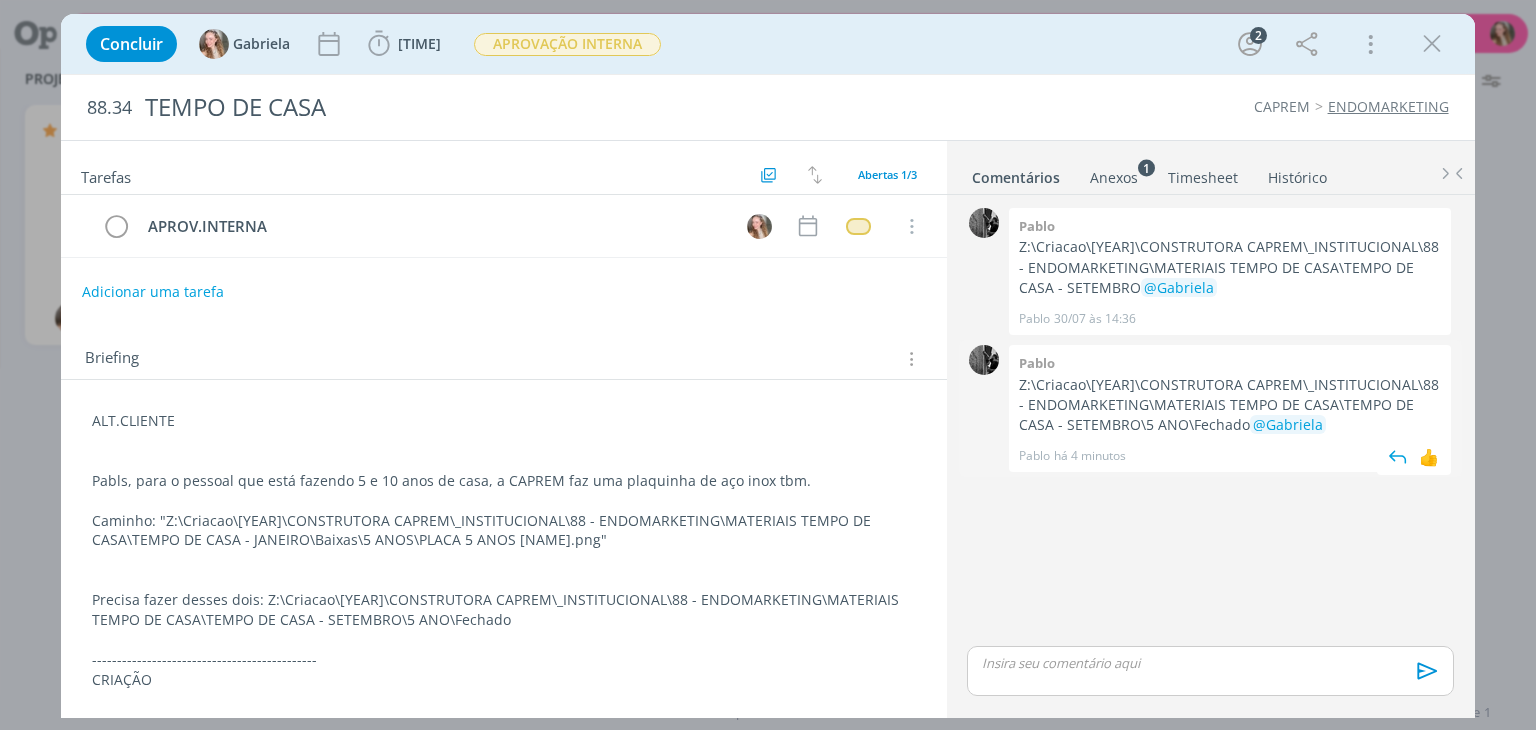 click on "@Gabriela" at bounding box center (1288, 424) 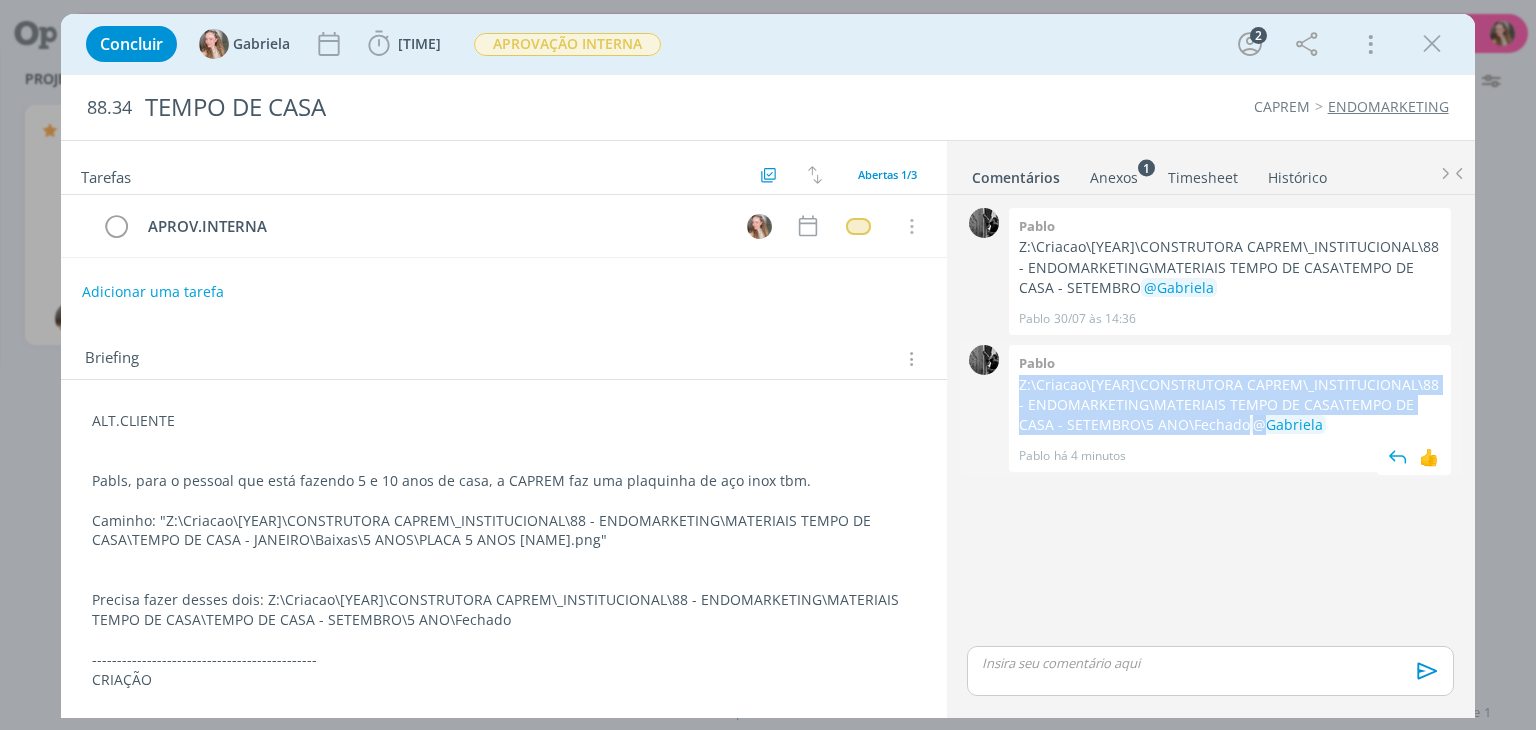 drag, startPoint x: 1212, startPoint y: 426, endPoint x: 1019, endPoint y: 391, distance: 196.1479 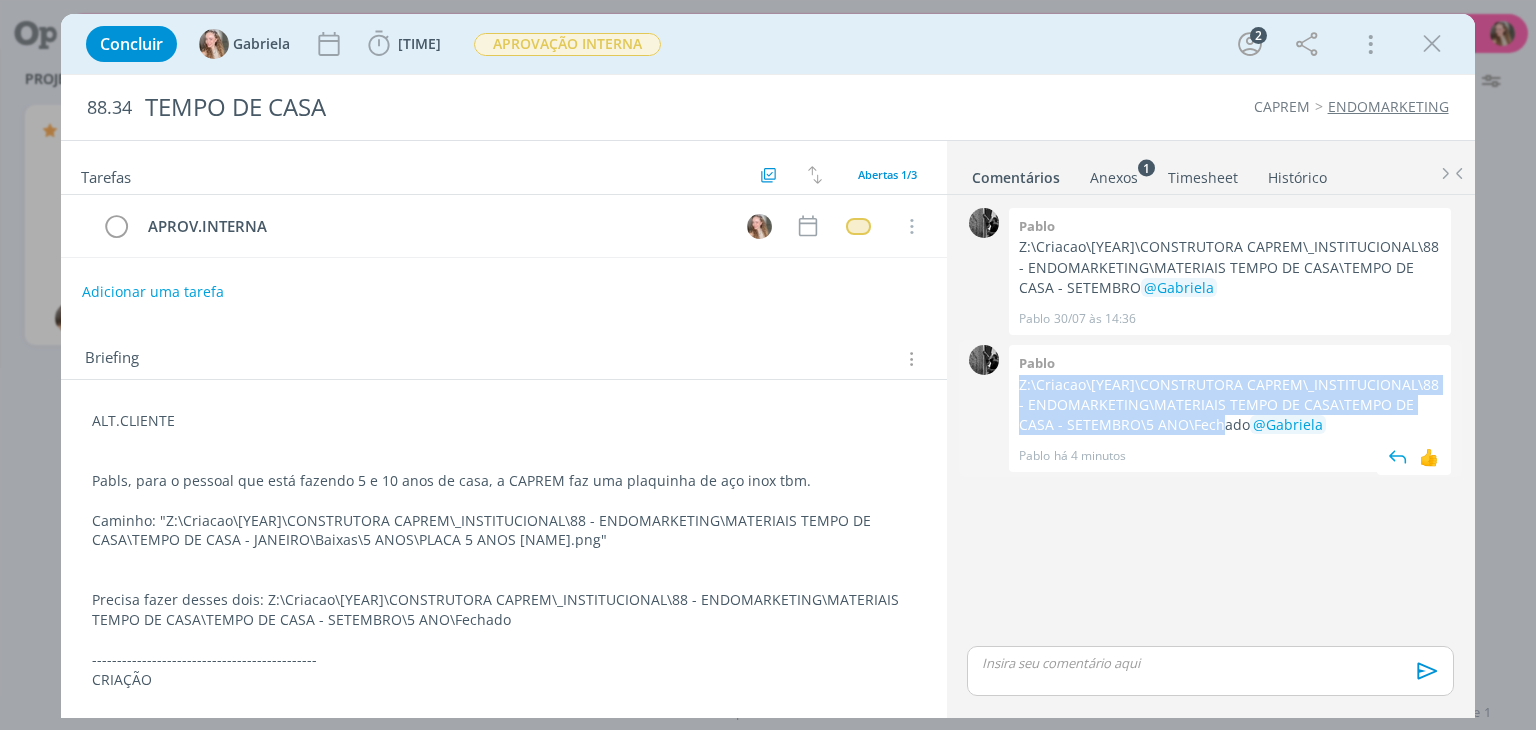 drag, startPoint x: 1020, startPoint y: 381, endPoint x: 1200, endPoint y: 428, distance: 186.03494 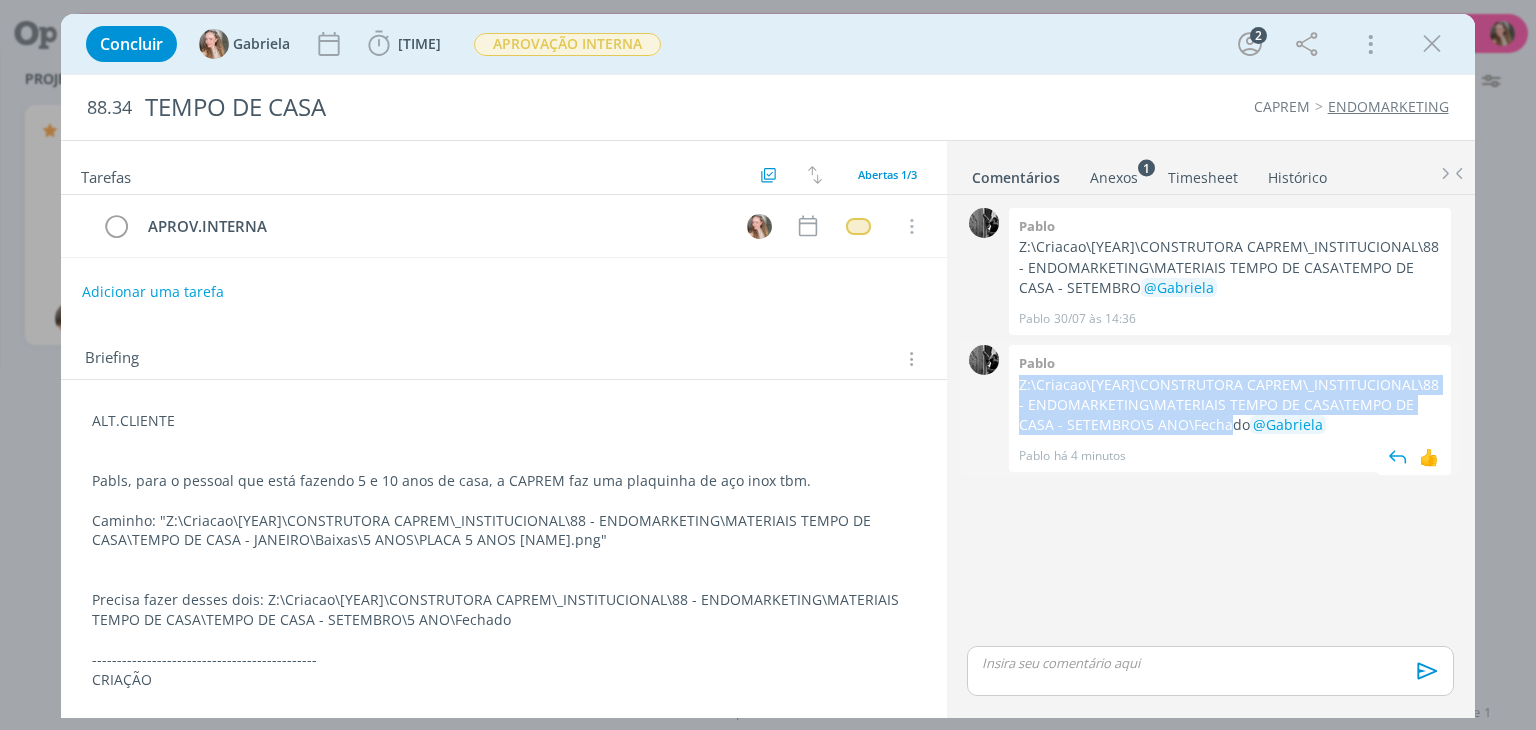 copy on "Z:\Criacao\[YEAR]\CONSTRUTORA CAPREM\_INSTITUCIONAL\88 - ENDOMARKETING\MATERIAIS TEMPO DE CASA\TEMPO DE CASA - SETEMBRO\5 ANO\Fechado" 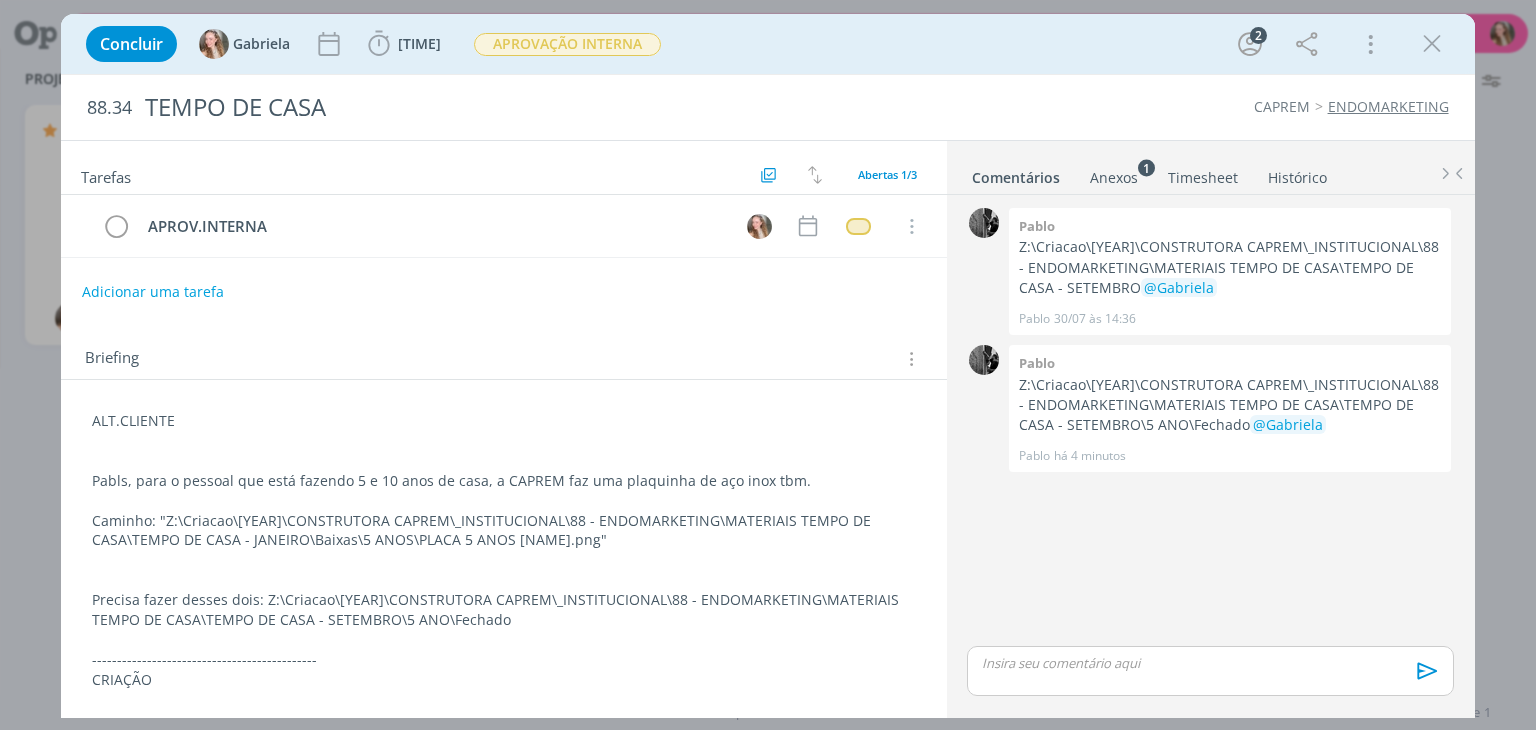 click on "CAPREM ENDOMARKETING" at bounding box center [1170, 107] 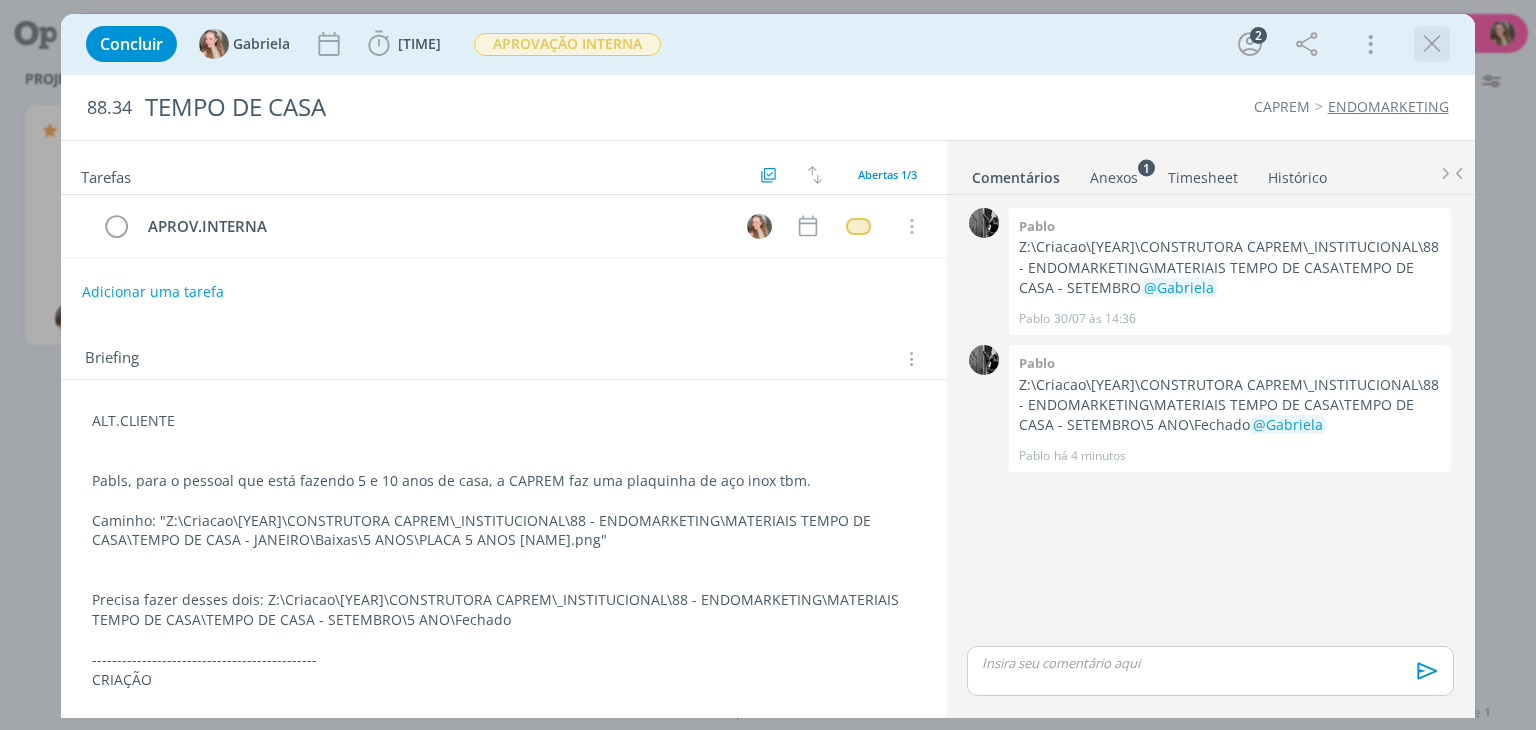 click at bounding box center [1432, 44] 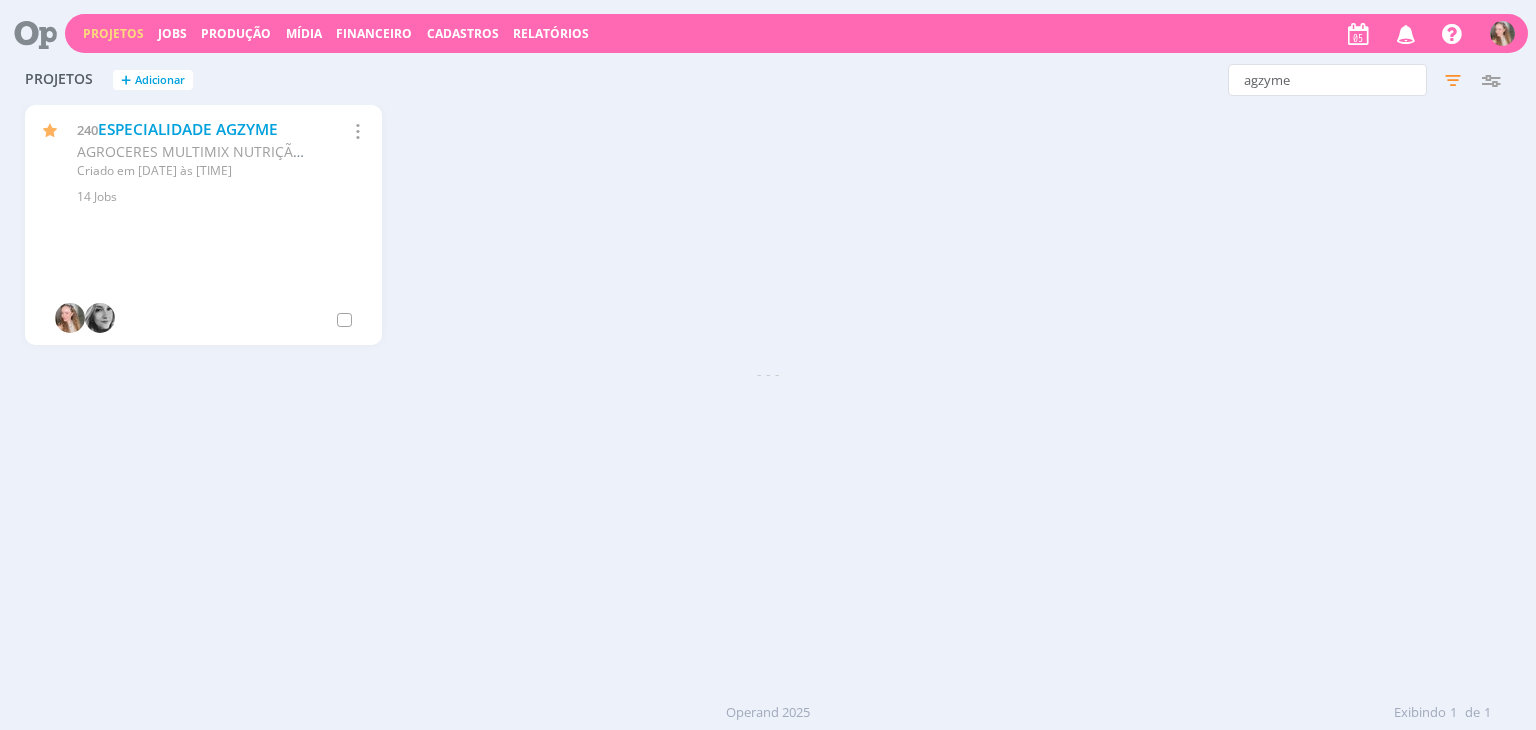 click on "Projetos
Jobs
Produção
Mídia
Financeiro
Cadastros
Relatórios
Notificações [NAME] comentou  no Job [NUMBER]:
Z:\Criacao\[YEAR]\CONSTRUTORA CAPREM\_INSTITUCIONAL\88 - ENDOMARKETING\MATERIAI... [NAME]
em [DATE] às [TIME]
[NAME] comentou  no Job [NUMBER]:
@[NAME]  Z:\Criacao\[YEAR]\AGROCERES MULTIMIX\CRIAÇÃO [YEAR]\_DIGITAL - DATAS ... [NAME]
em [DATE] às [TIME]
[NAME] comentou  no Job [NUMBER]:
@[NAME]  Z:\Criacao\[YEAR]\CONSTRUTORA CAPREM\_INSTITUCIONAL\[NUMBER] - INFORME C... [NAME]
em [DATE] às [TIME]
[NAME] [NAME] [NUMBER] [NUMBER]" at bounding box center [796, 33] 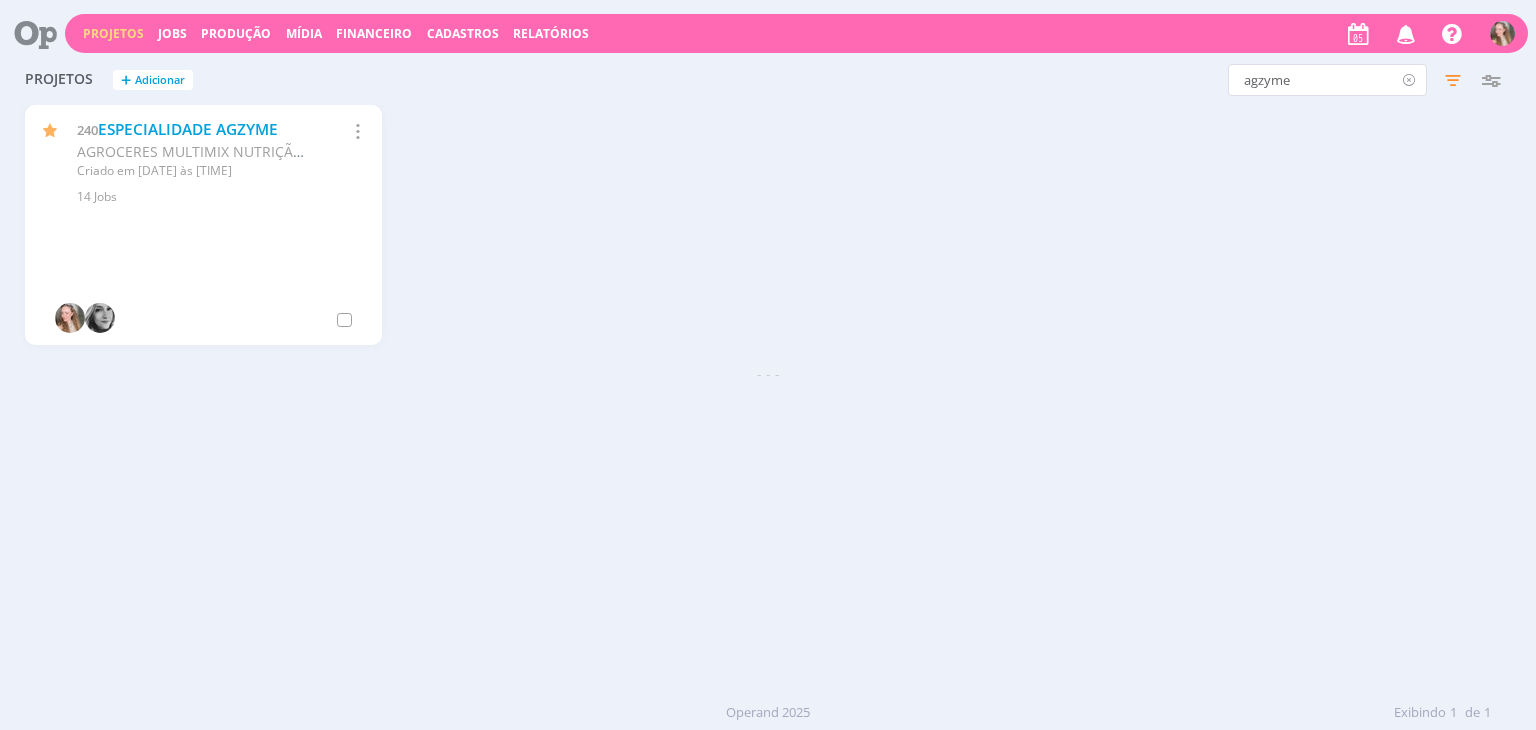 click at bounding box center [1409, 80] 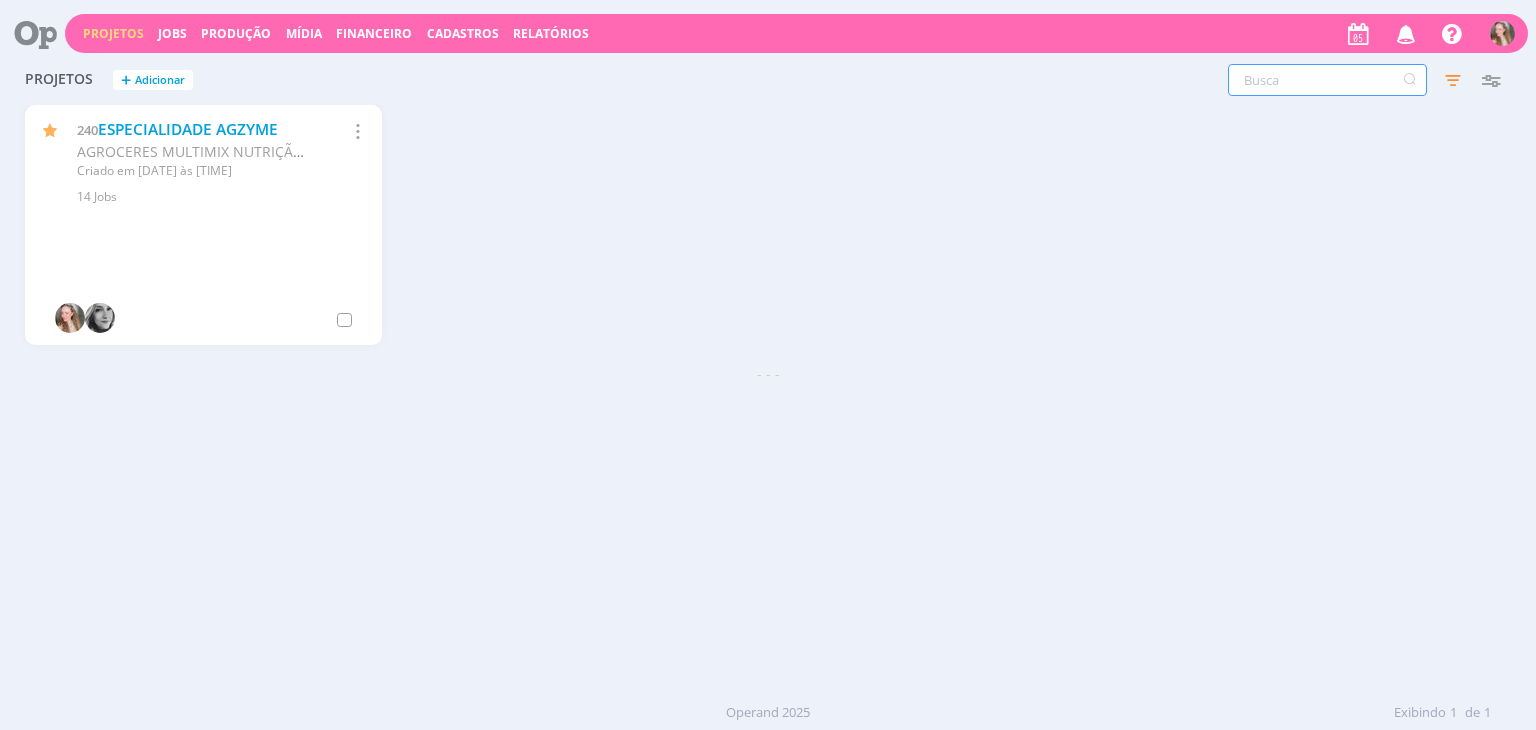 click at bounding box center (1327, 80) 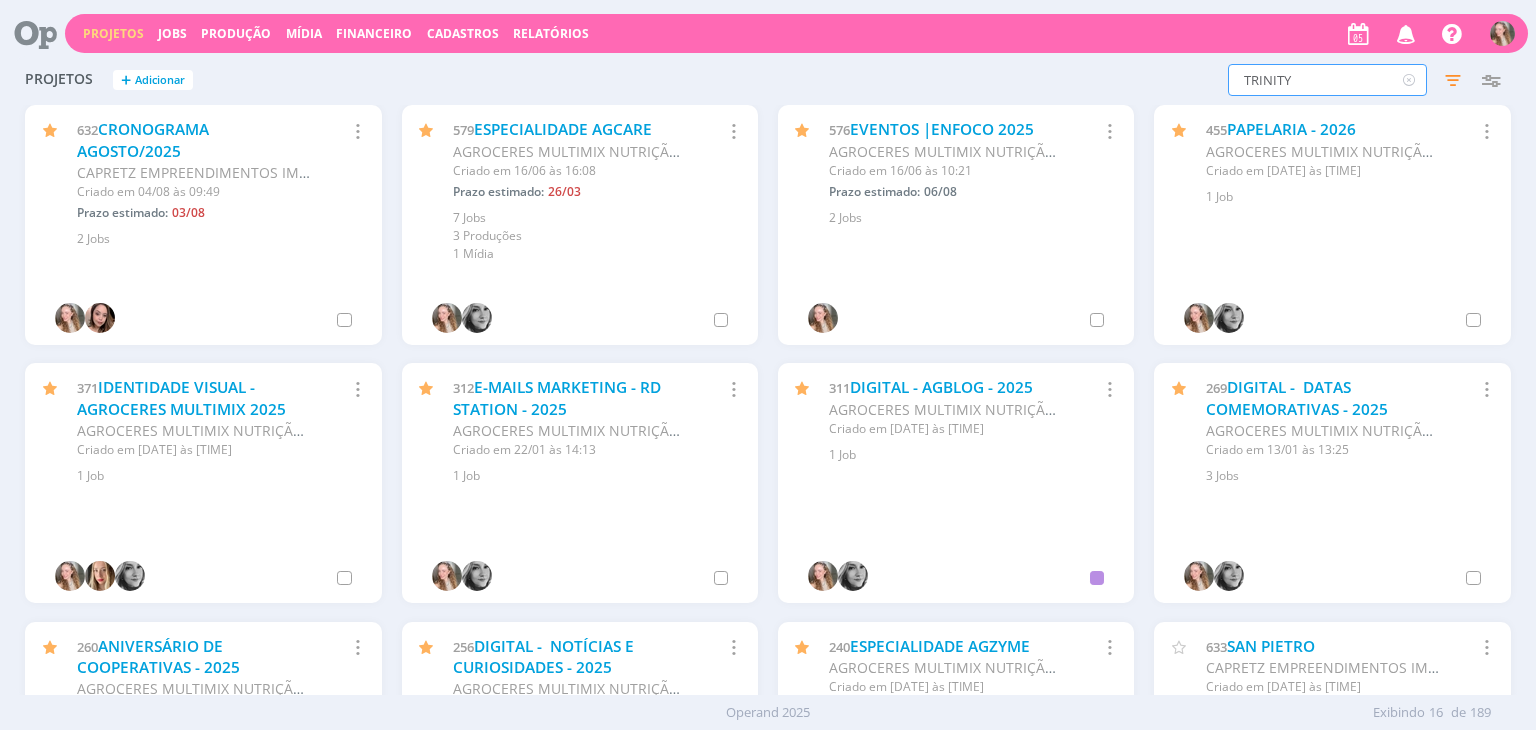 type on "TRINITY" 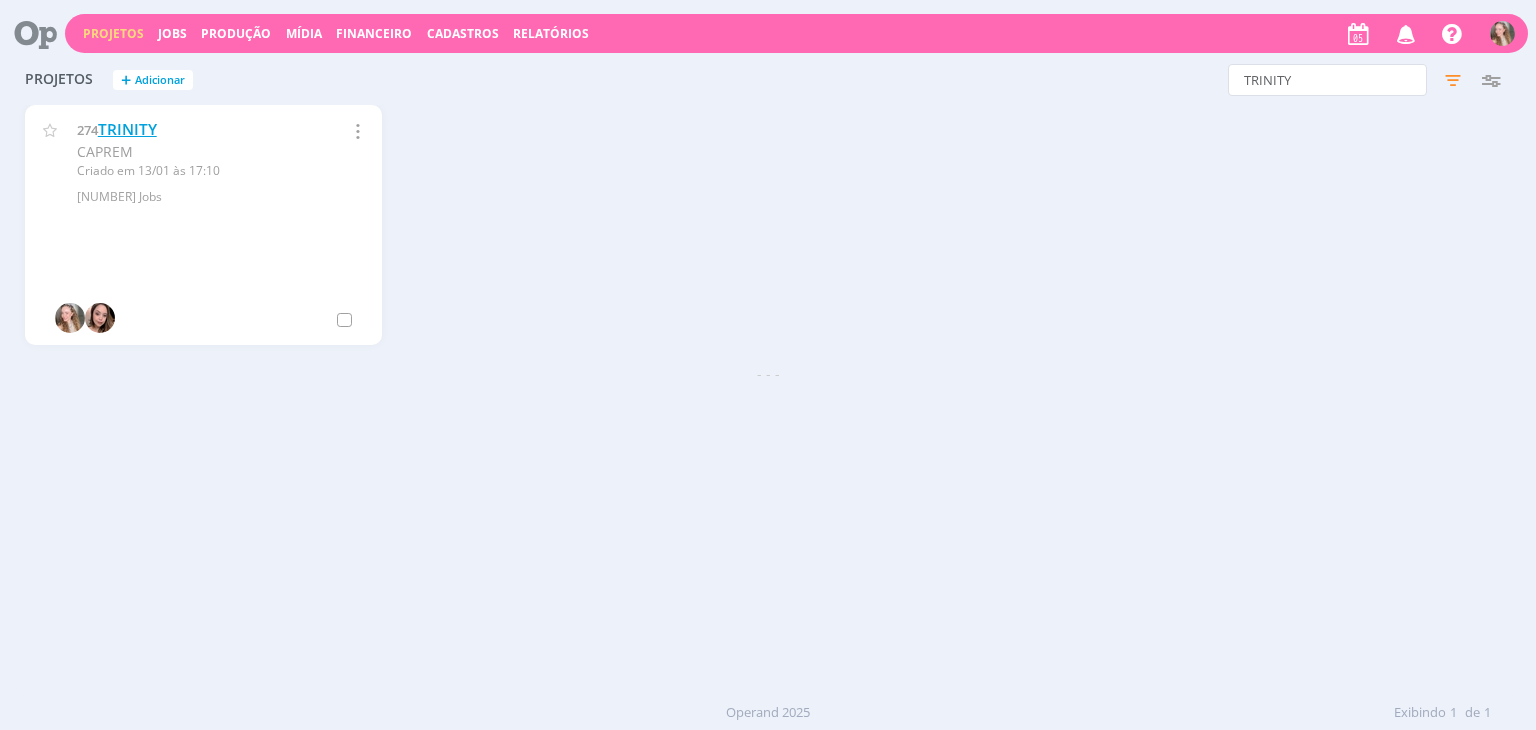 click on "TRINITY" at bounding box center (127, 129) 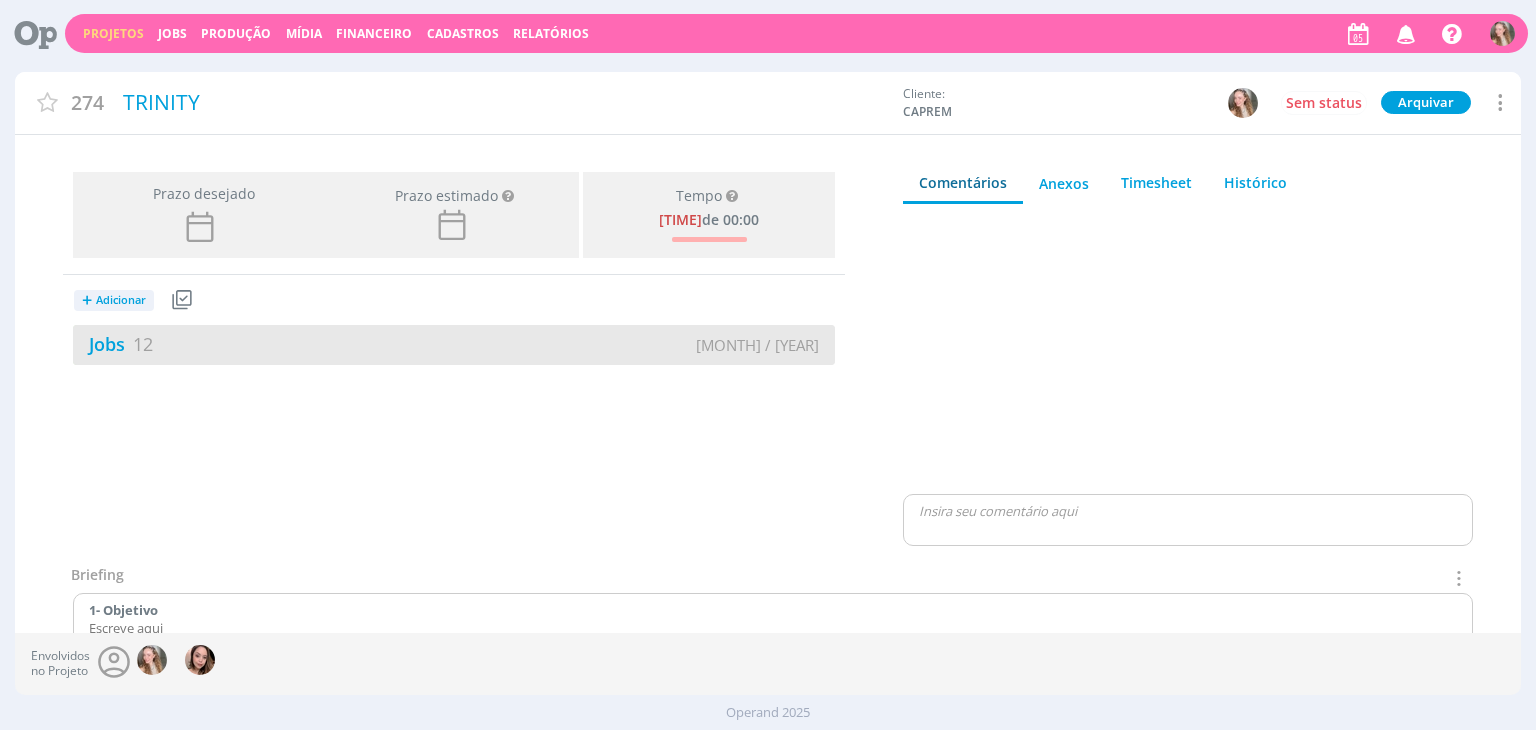 click on "Jobs [NUMBER]" at bounding box center [263, 344] 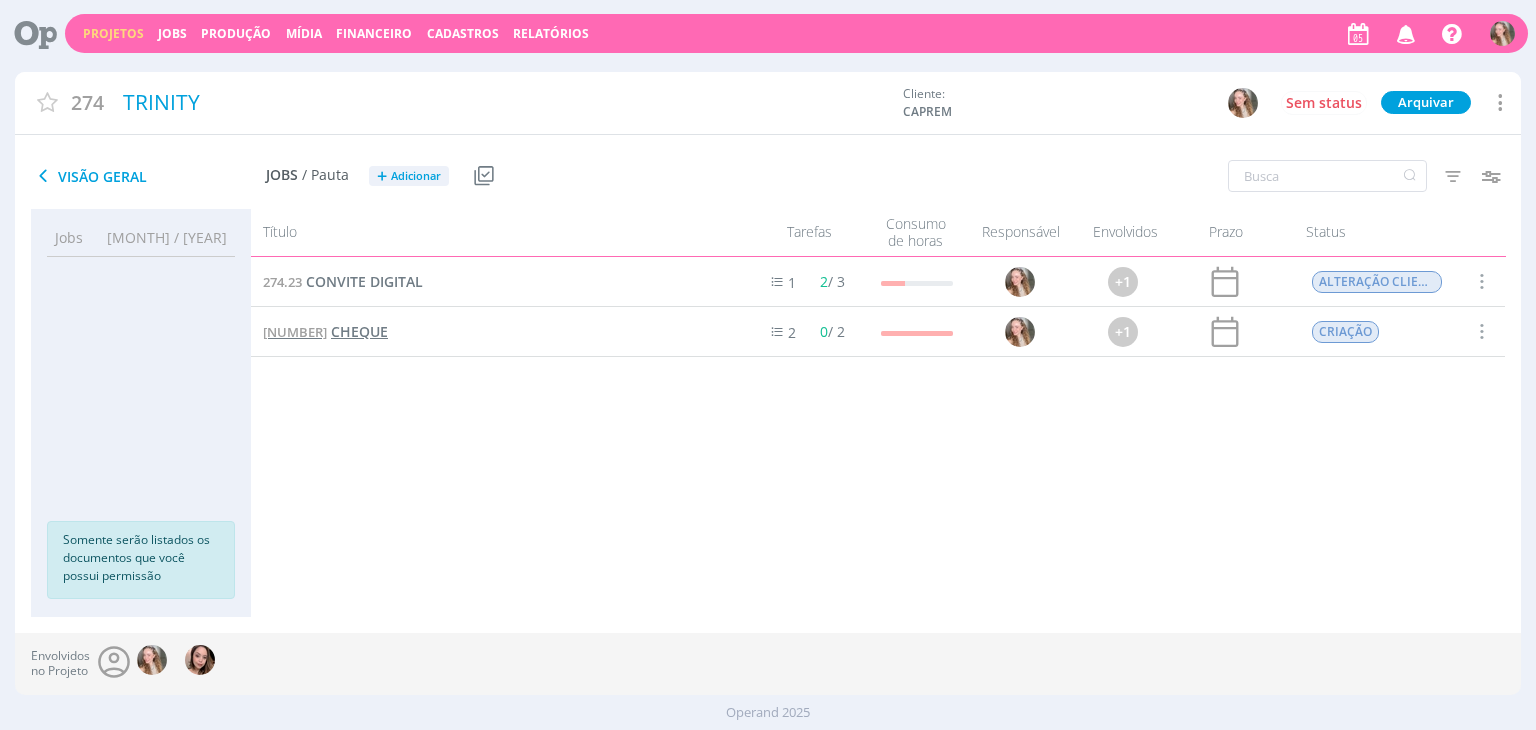 click on "CHEQUE" at bounding box center [359, 331] 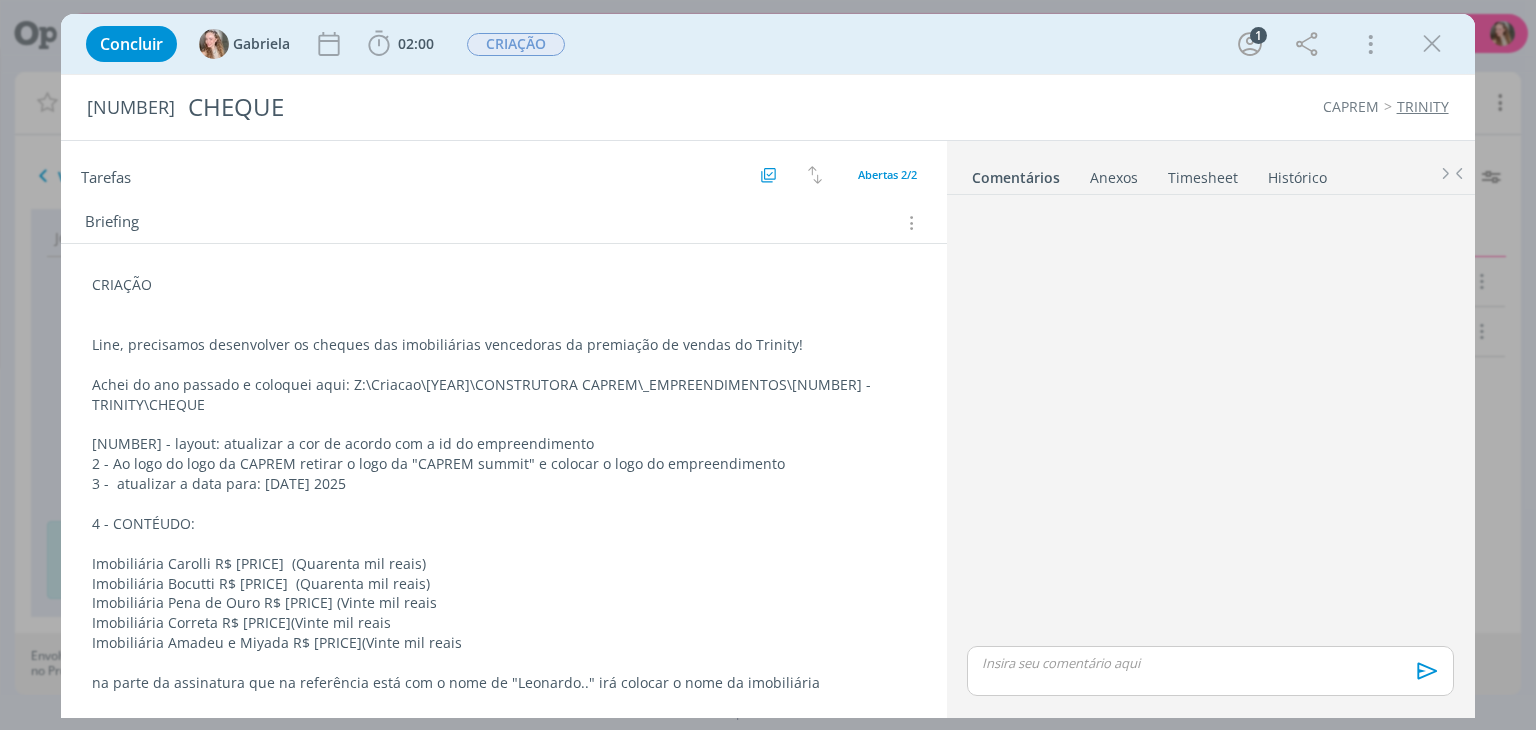 scroll, scrollTop: 200, scrollLeft: 0, axis: vertical 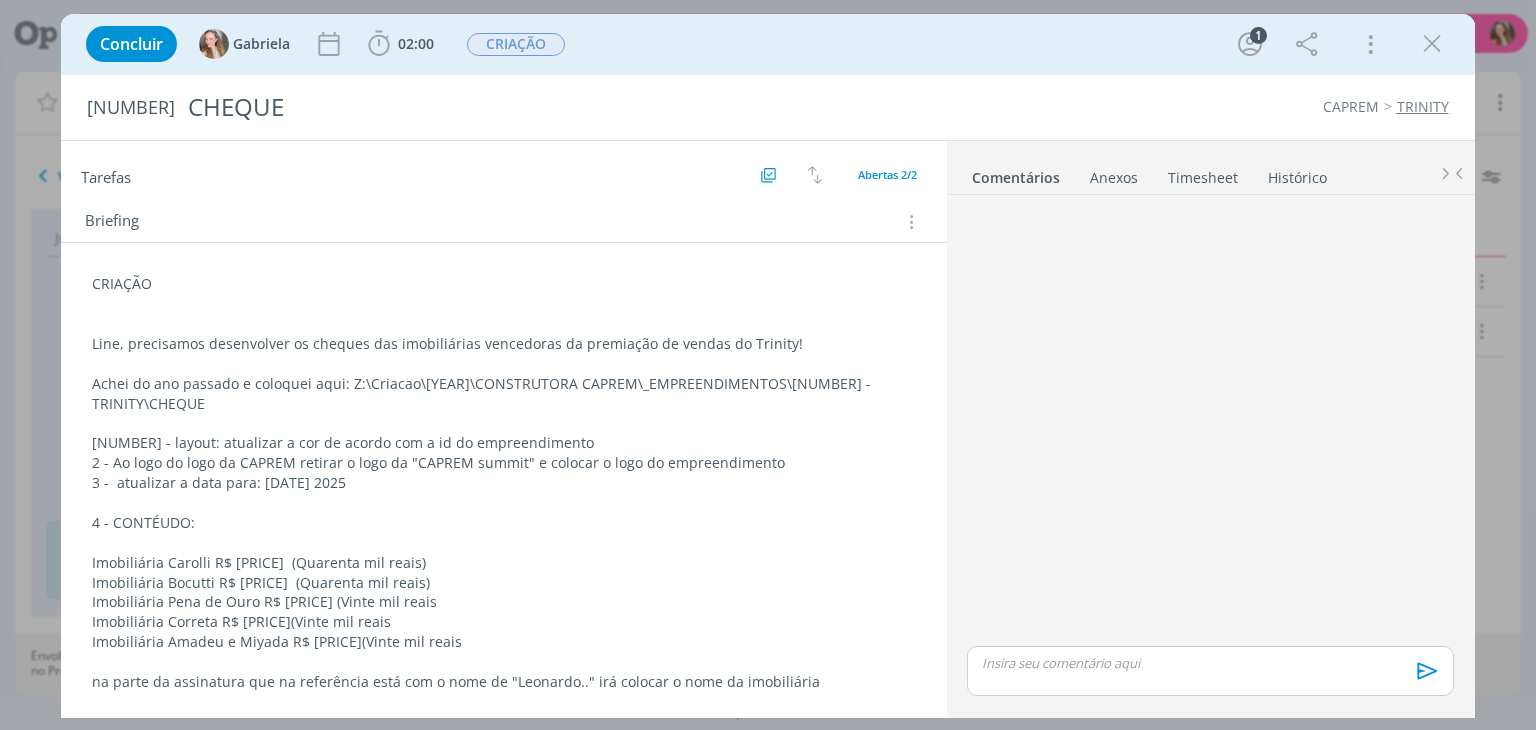 click on "Imobiliária Carolli R$ [PRICE]  (Quarenta mil reais)" at bounding box center (503, 563) 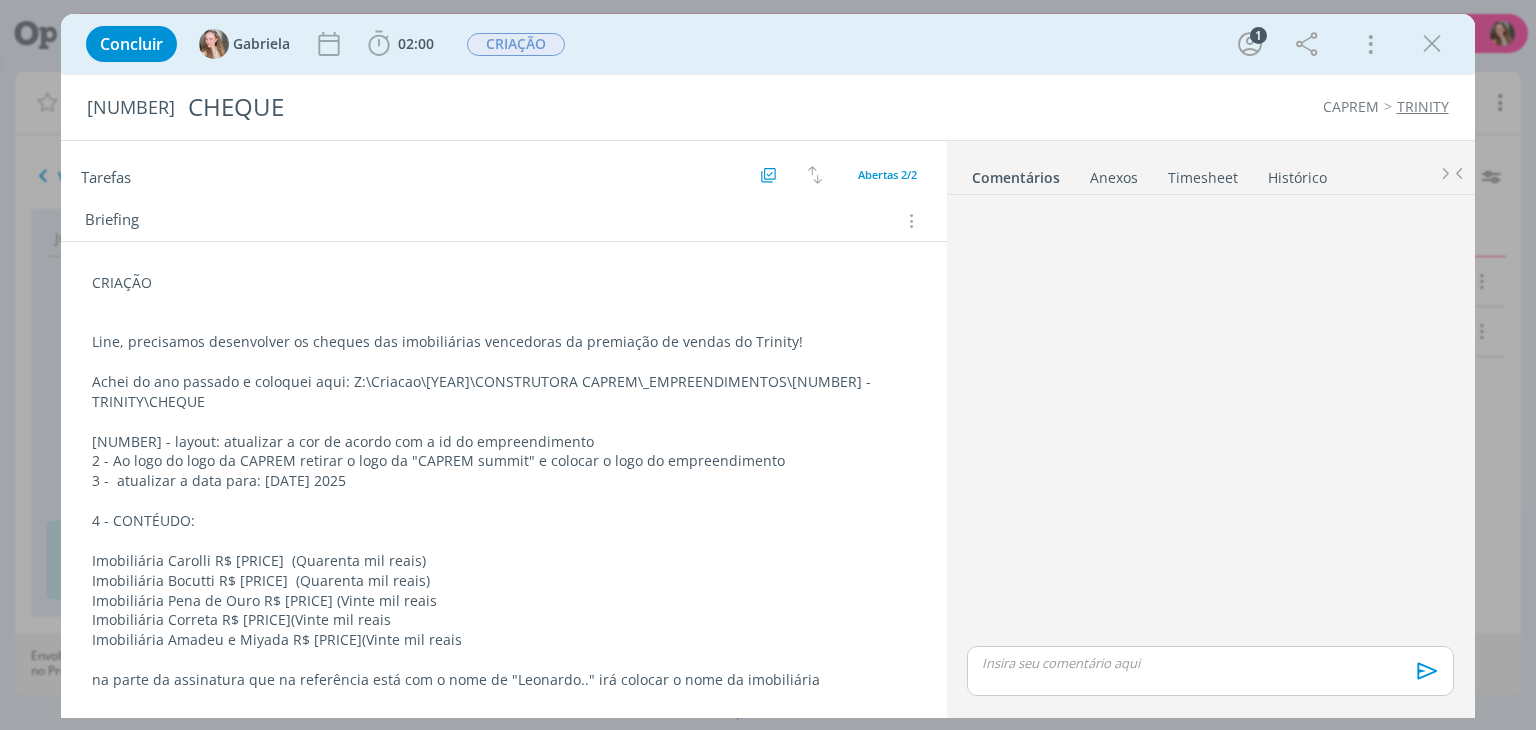 scroll, scrollTop: 199, scrollLeft: 0, axis: vertical 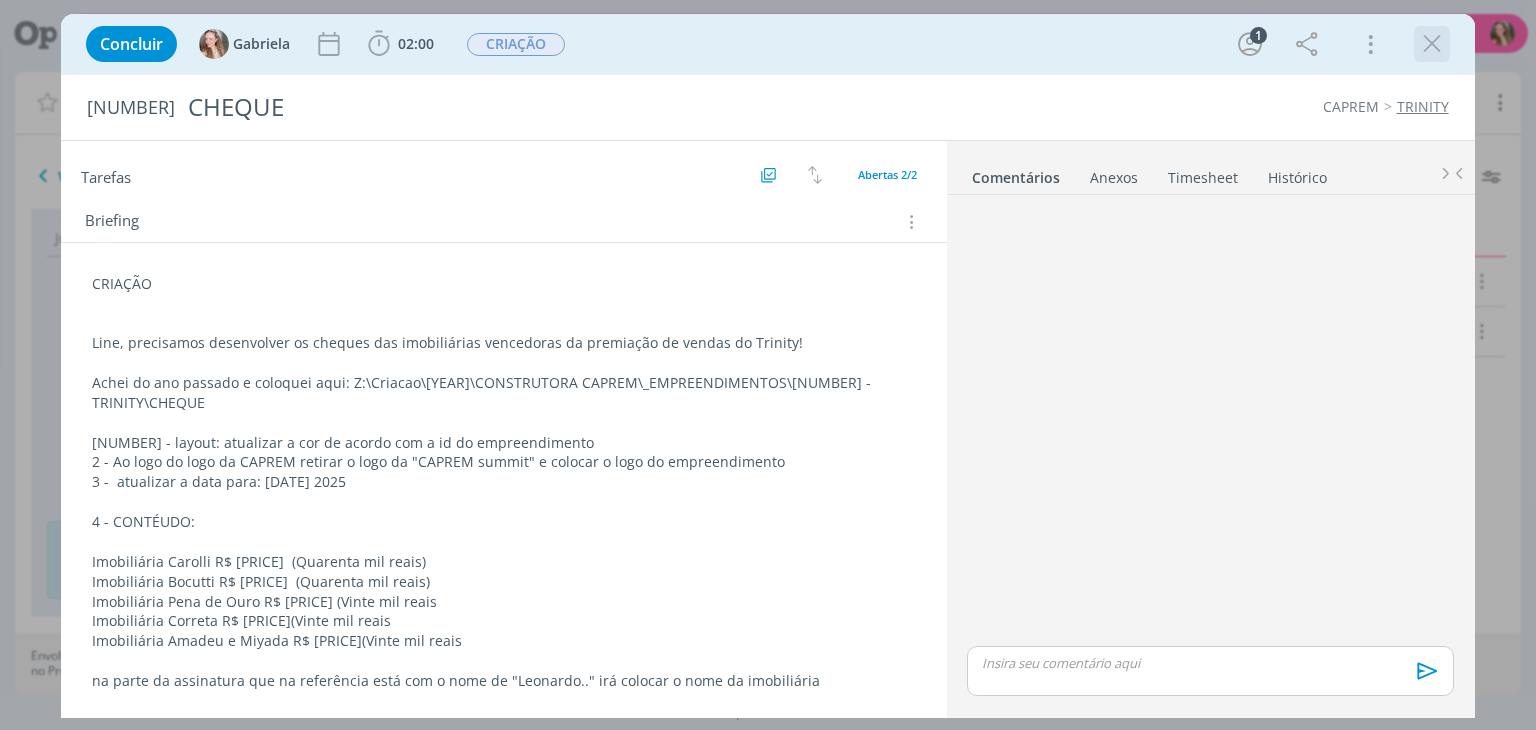 click at bounding box center [1432, 44] 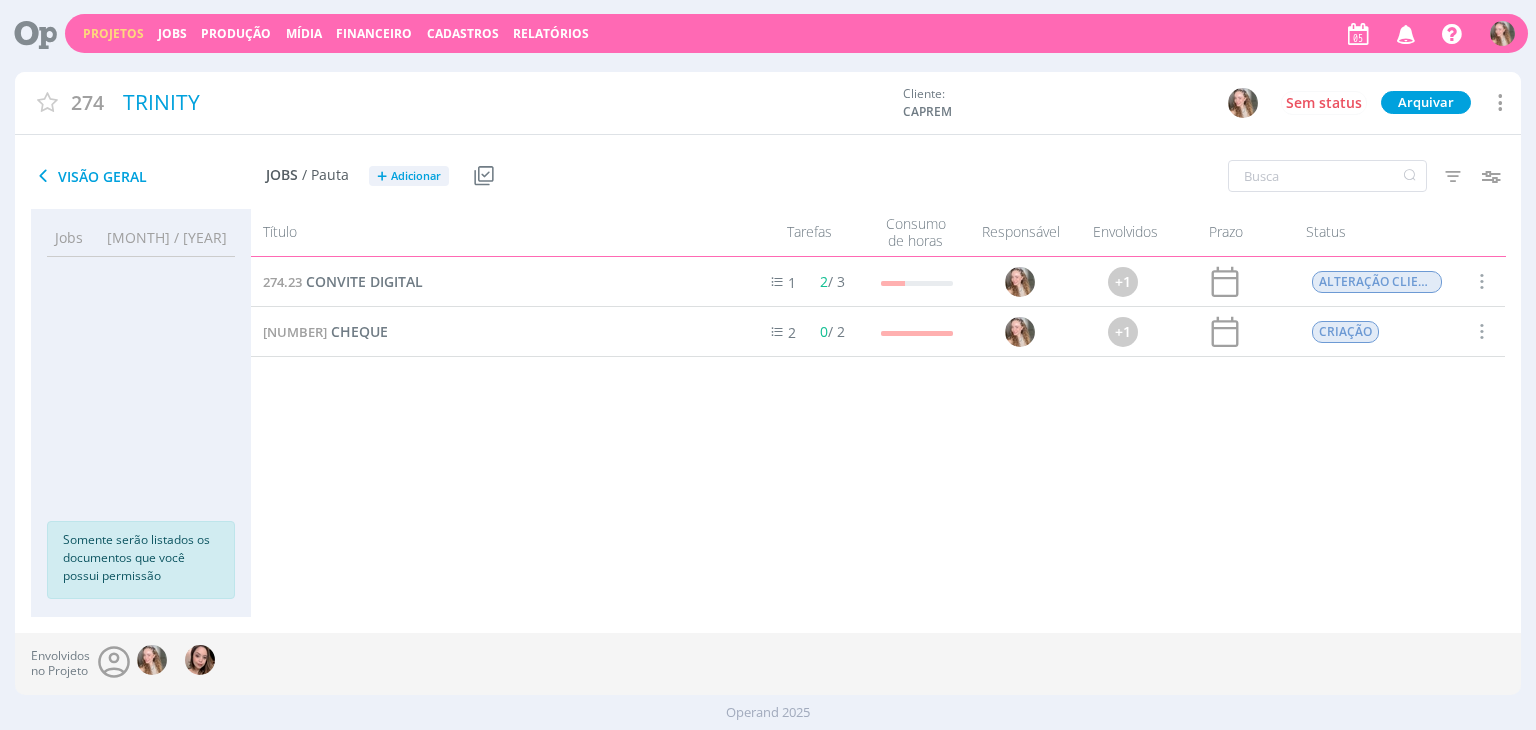 click on "Projetos" at bounding box center [113, 33] 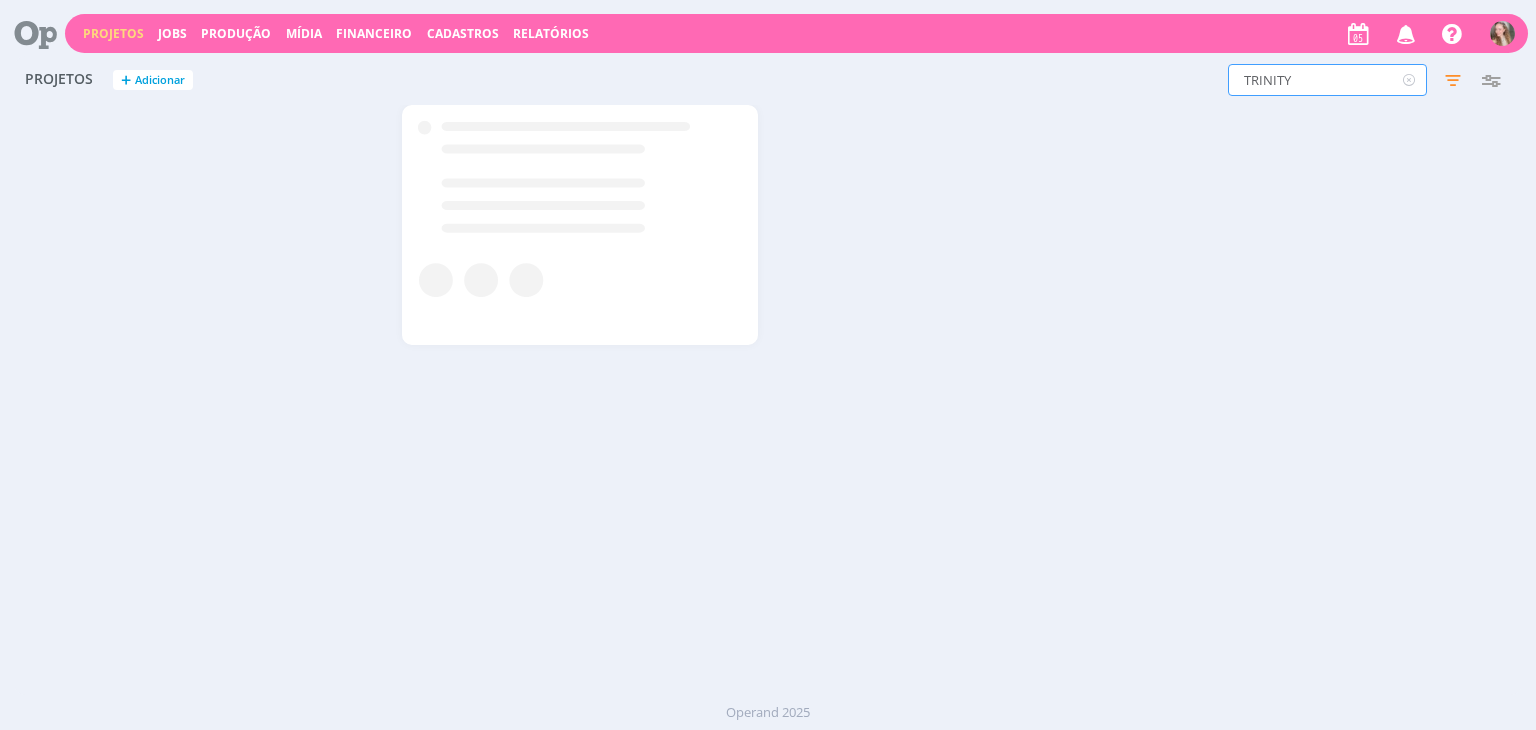 drag, startPoint x: 1321, startPoint y: 73, endPoint x: 1189, endPoint y: 82, distance: 132.30646 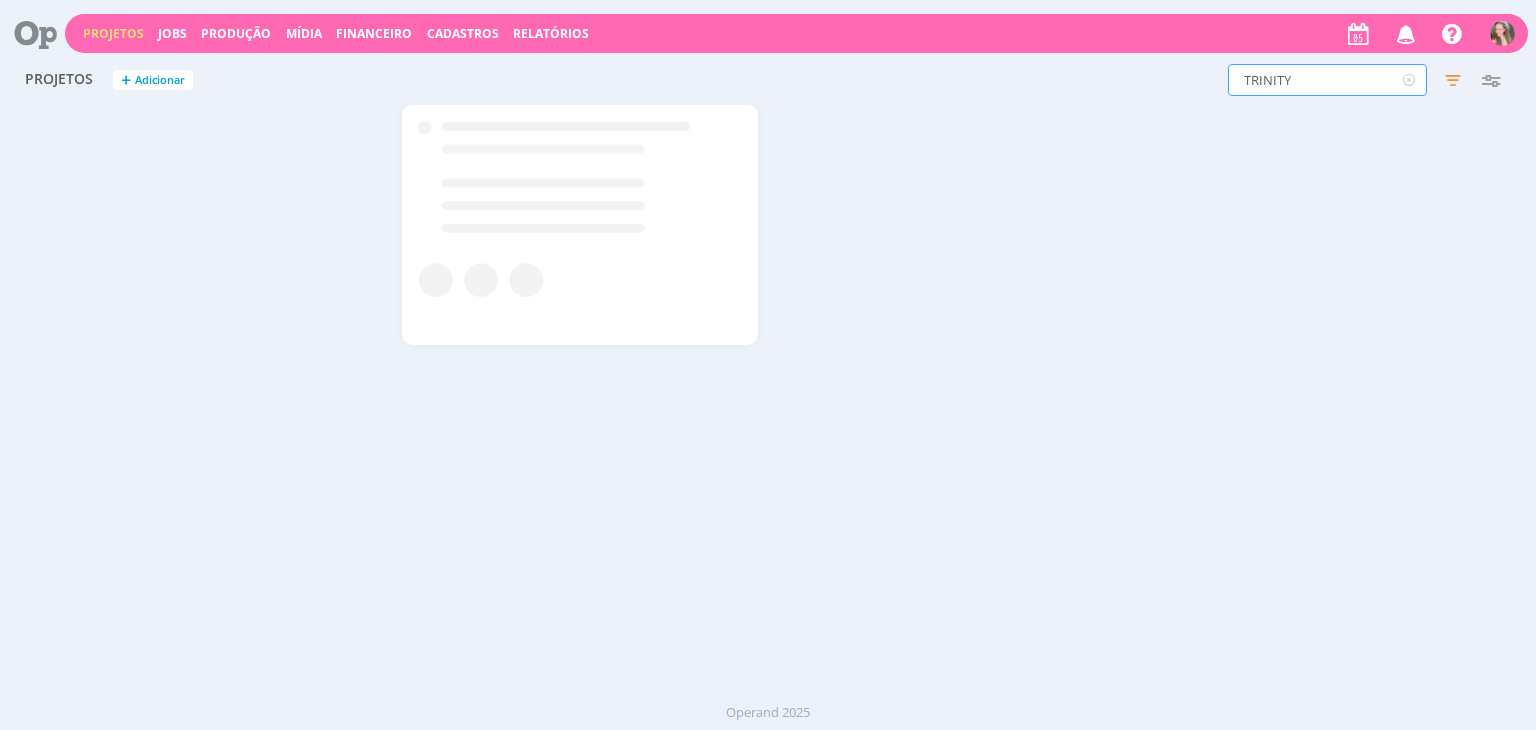 click on "TRINITY
Filtros
Filtrar
Limpar
TRINITY
Status
Clientes
4 selecionados
Data de criação
a
Situação dos projetos
Abertos
Arquivados
Cancelados
Visibilidade
Apenas ocultos
Responsável
Envolvidos
Configurar exibição
Ordenação
Ordenação padrão
Cliente
Data criação
Título
Número do projeto
Ordenação padrão
Mais configurações" at bounding box center (1238, 80) 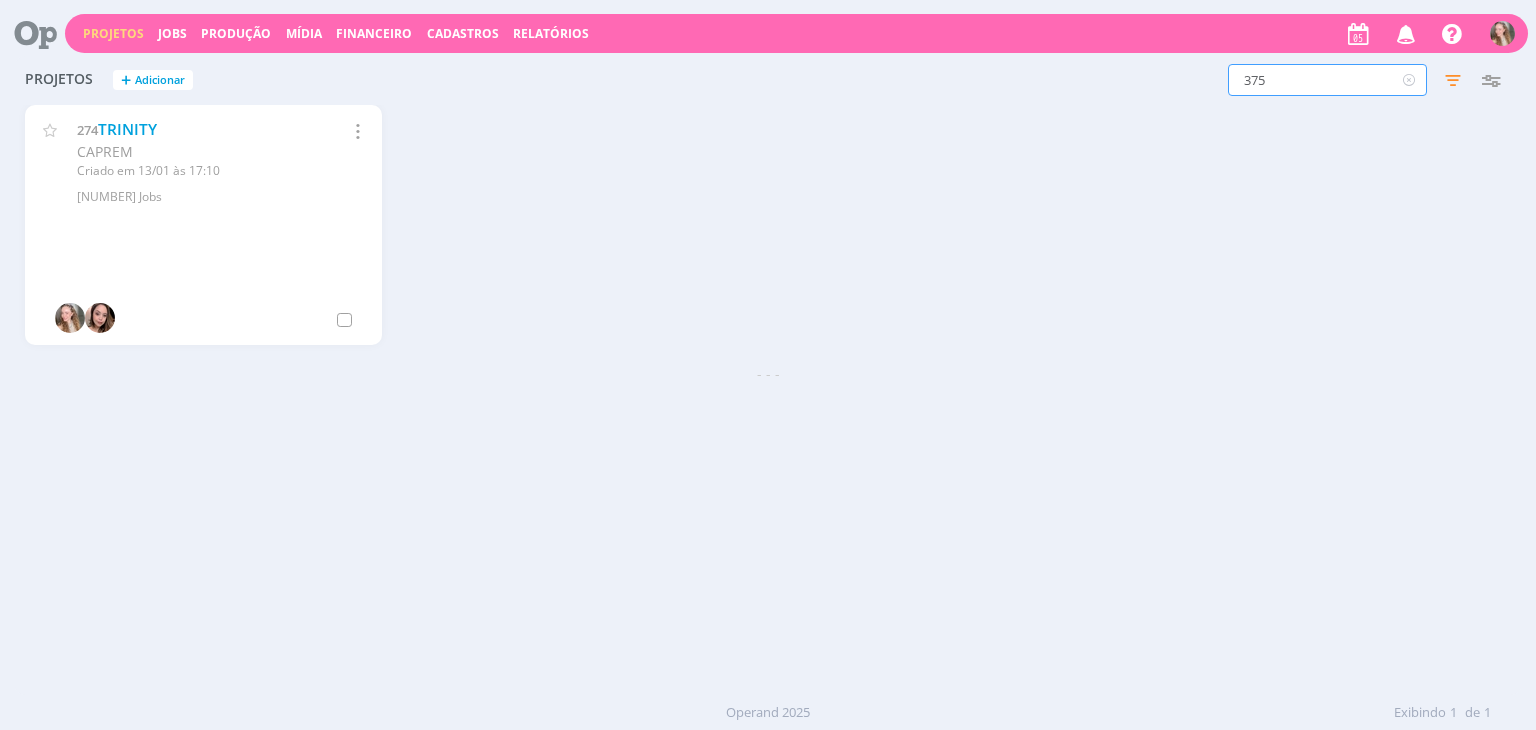 type on "375" 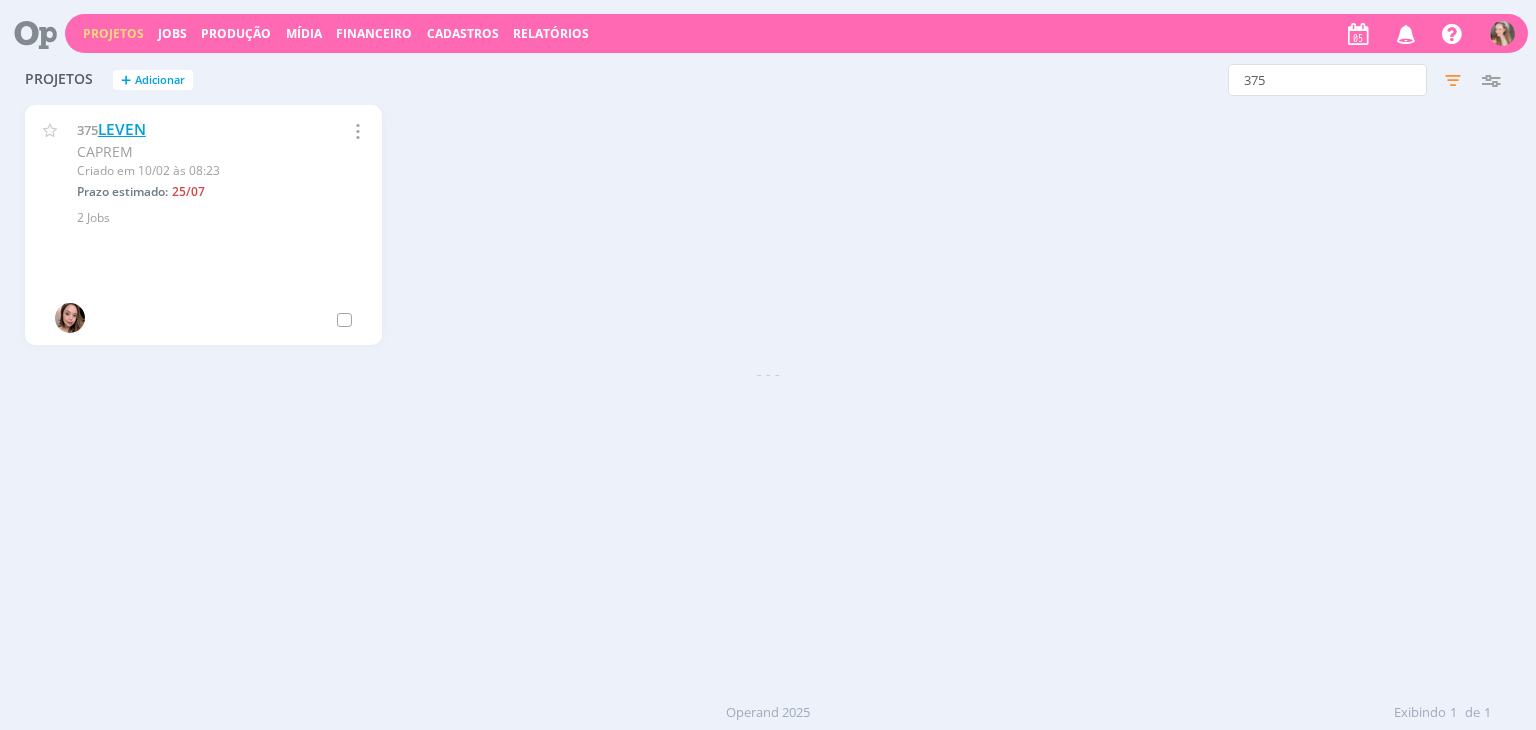 click on "LEVEN" at bounding box center (122, 129) 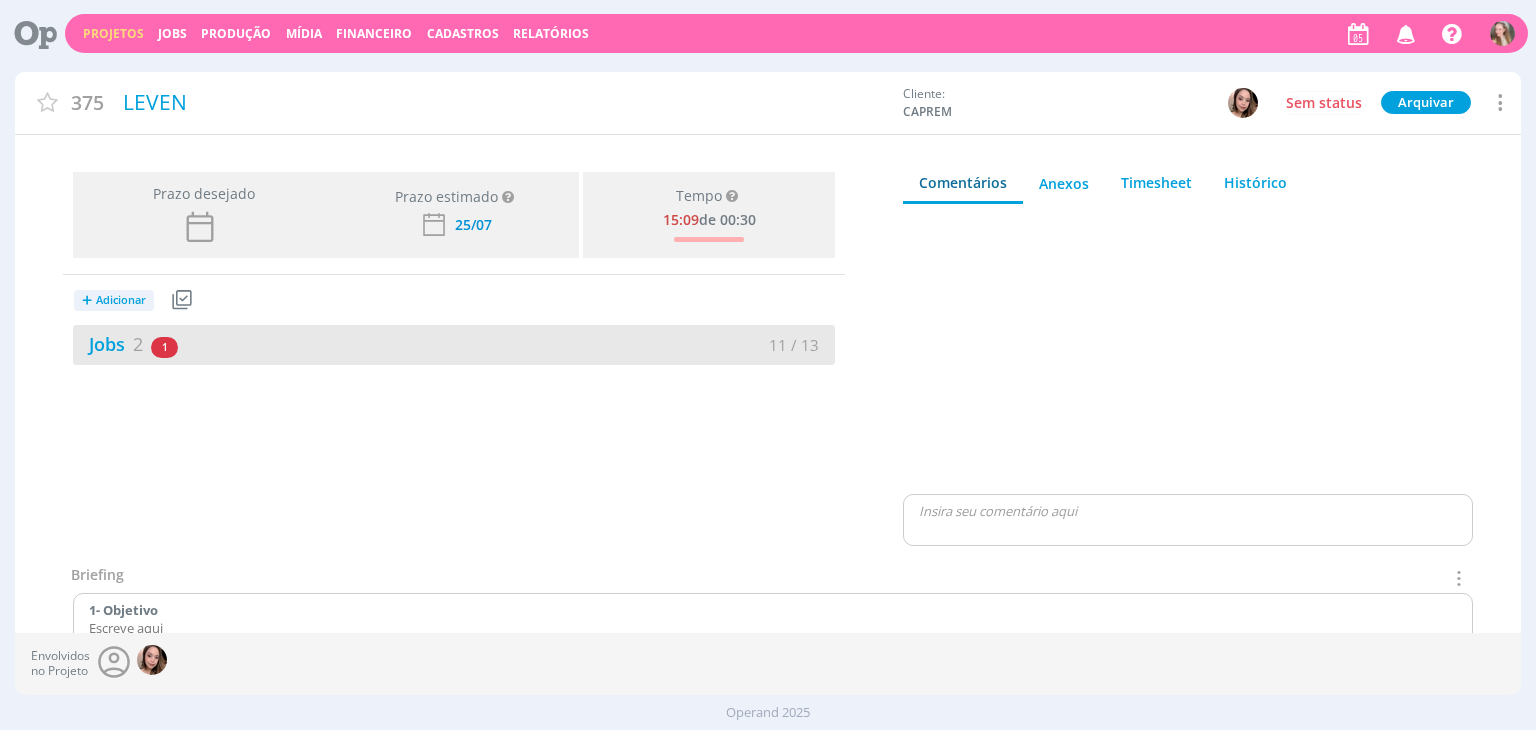 click on "Jobs [NUMBER] [NUMBER] atrasado" at bounding box center (263, 344) 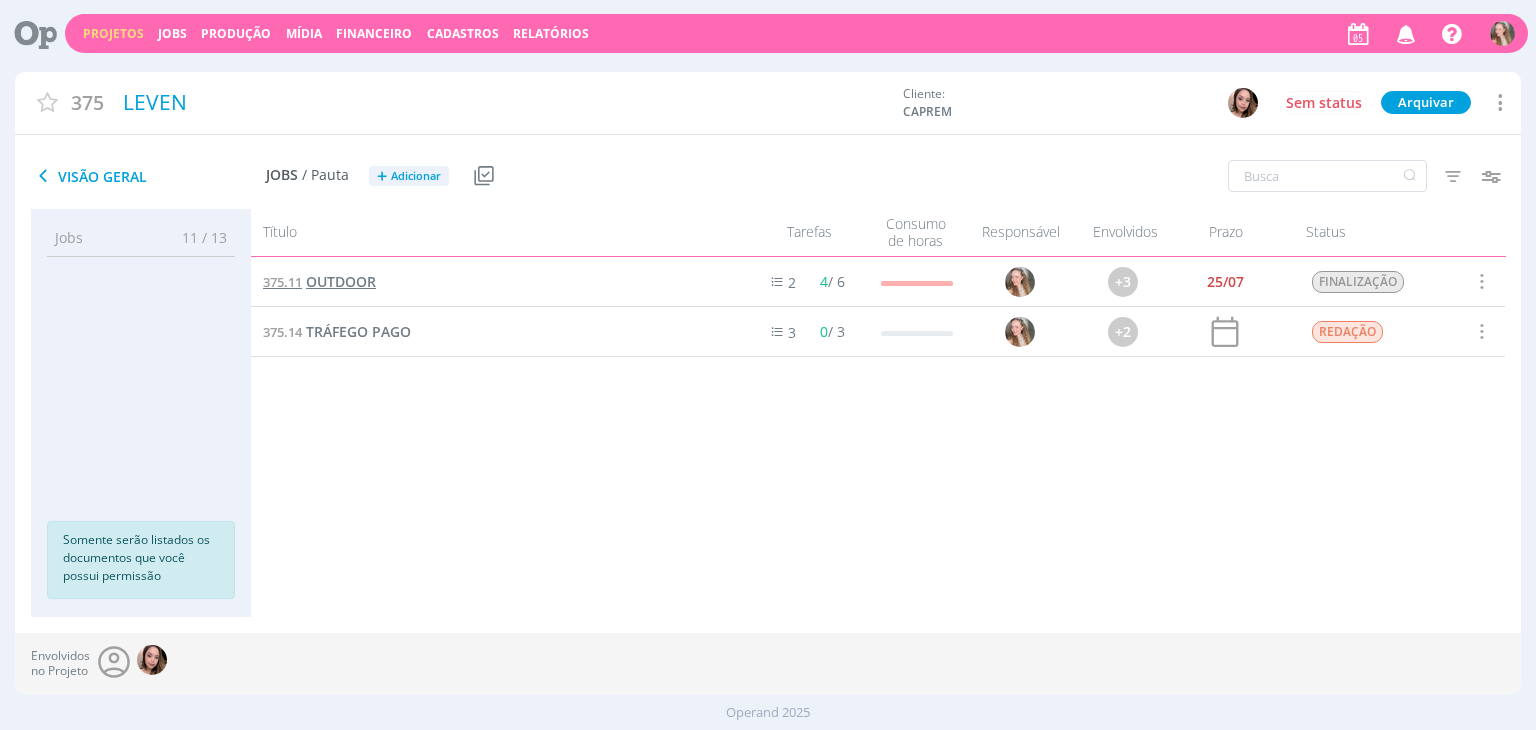 click on "OUTDOOR" at bounding box center [341, 281] 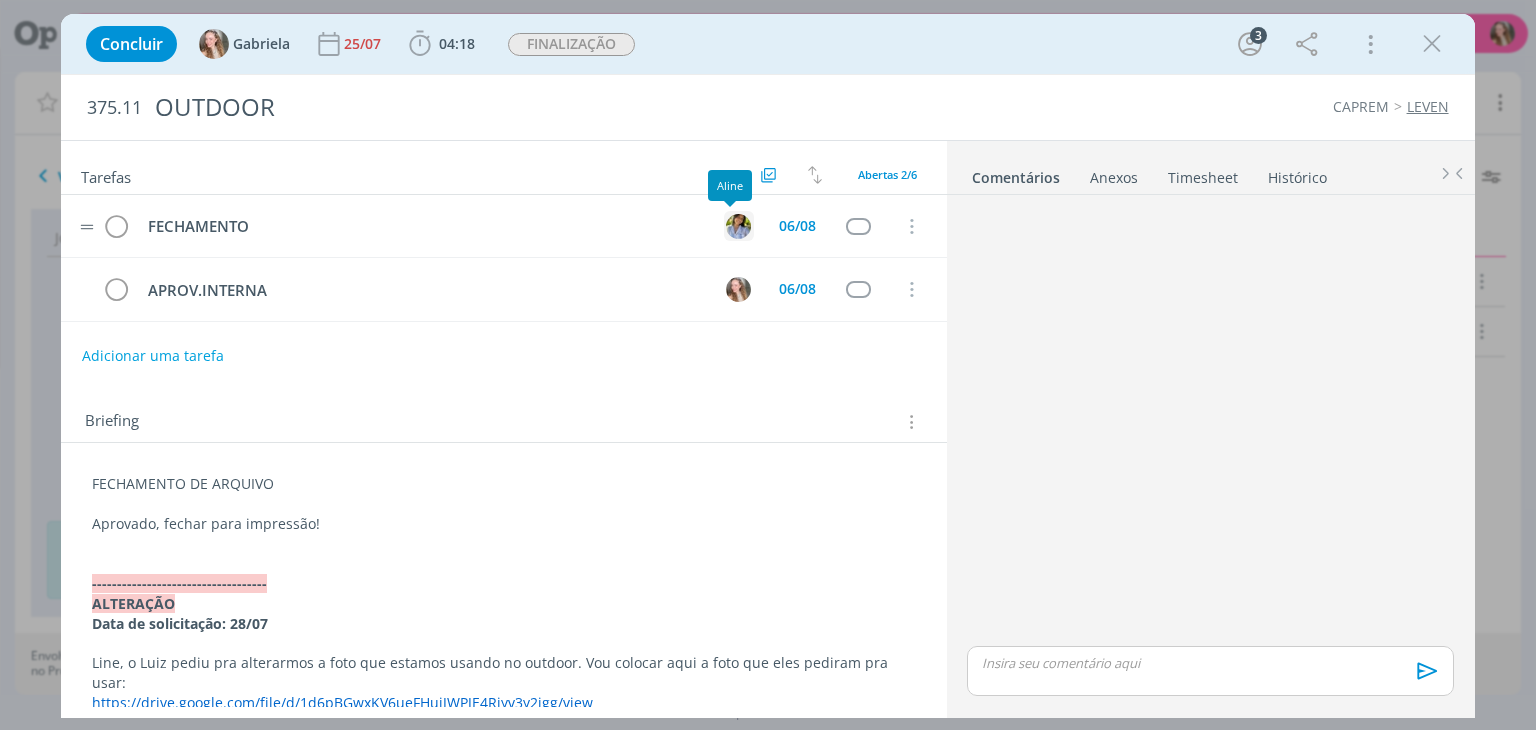 click at bounding box center (738, 226) 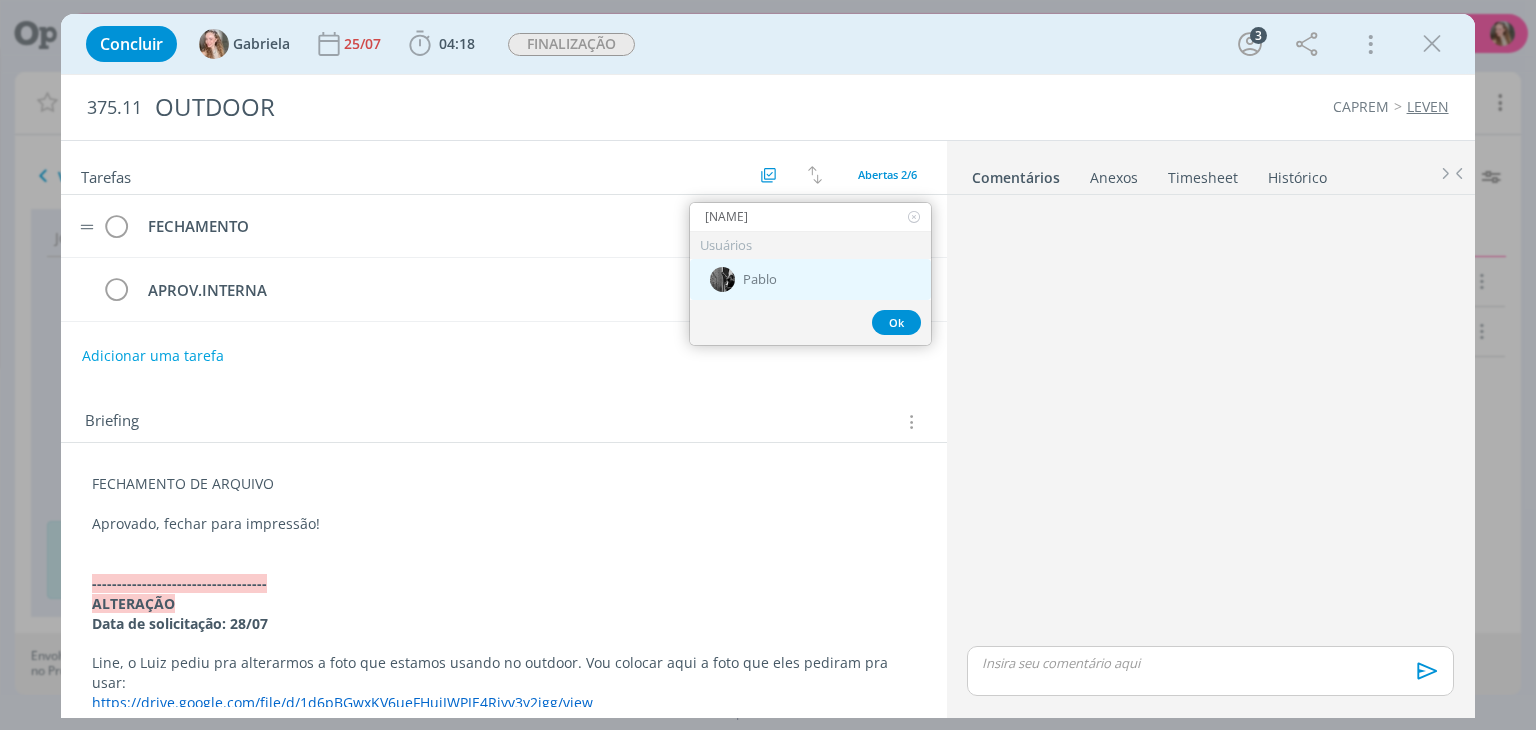 type on "[NAME]" 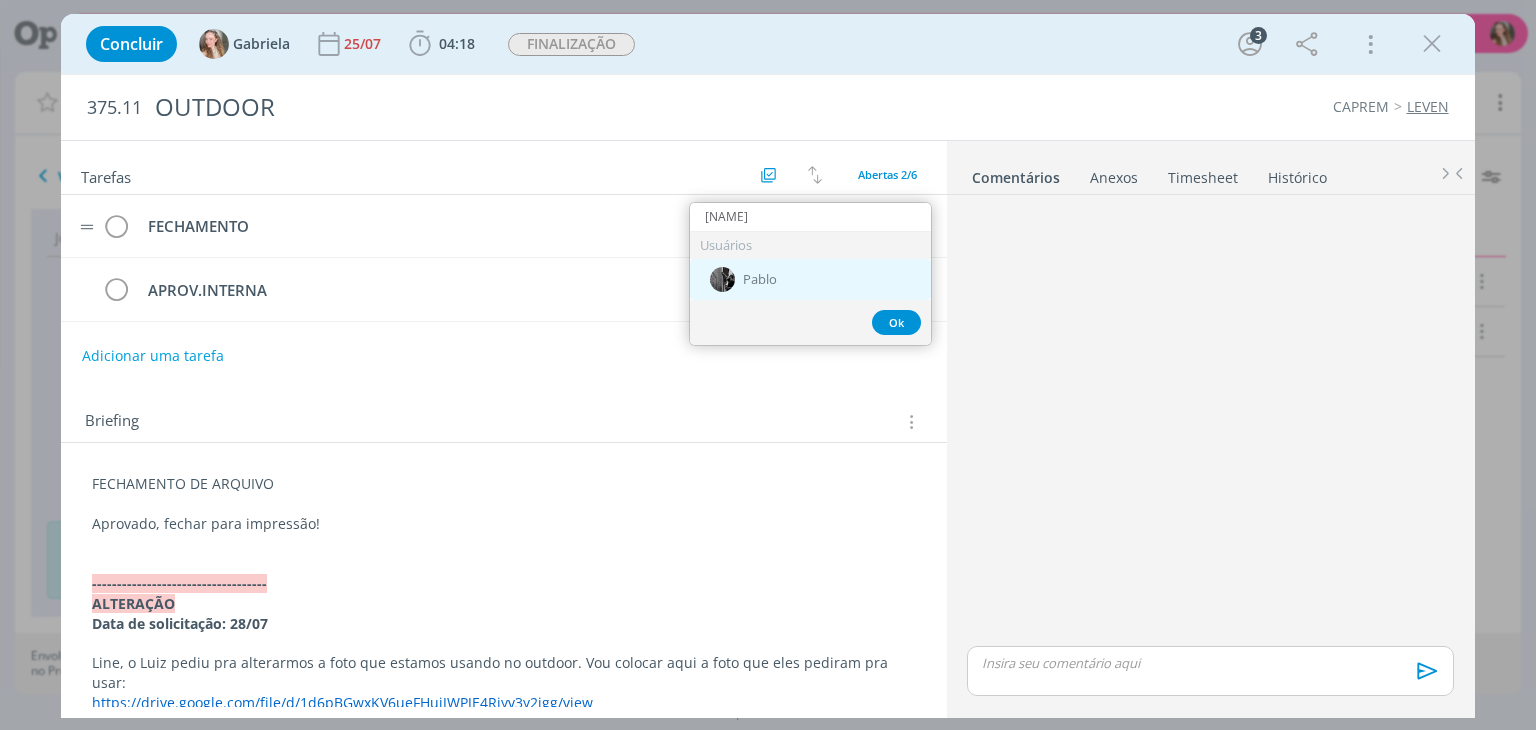 click on "Pablo" at bounding box center [760, 280] 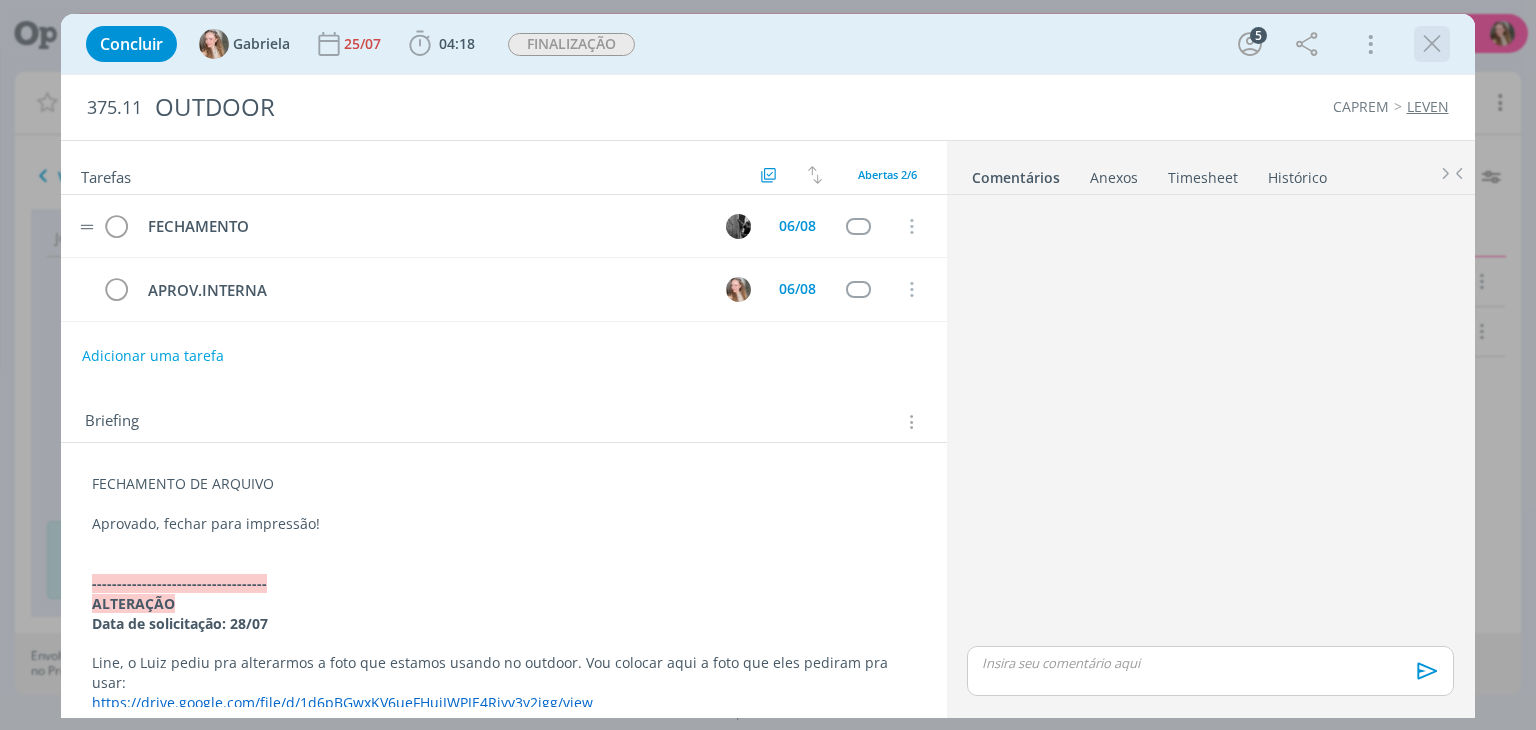 click at bounding box center (1432, 44) 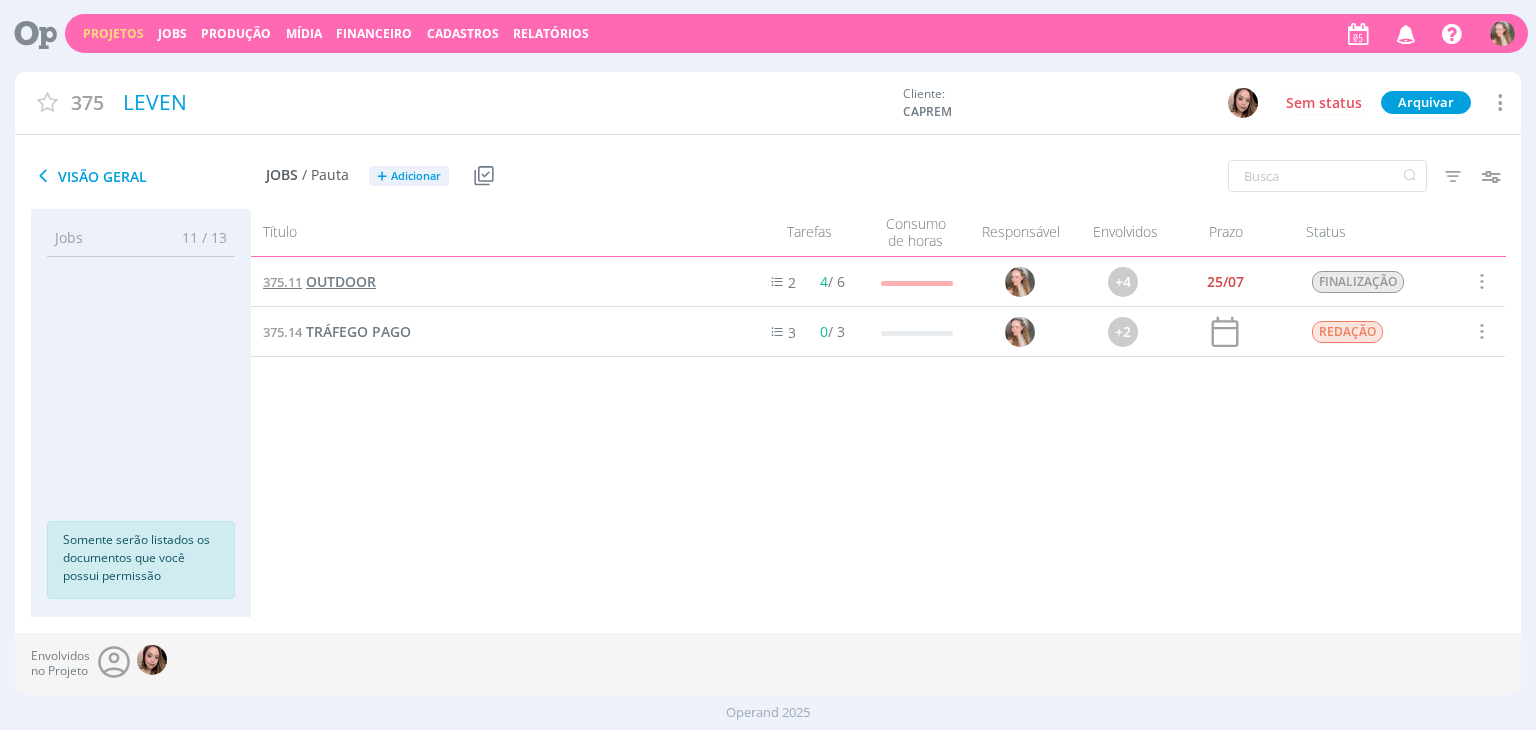 click on "OUTDOOR" at bounding box center (341, 281) 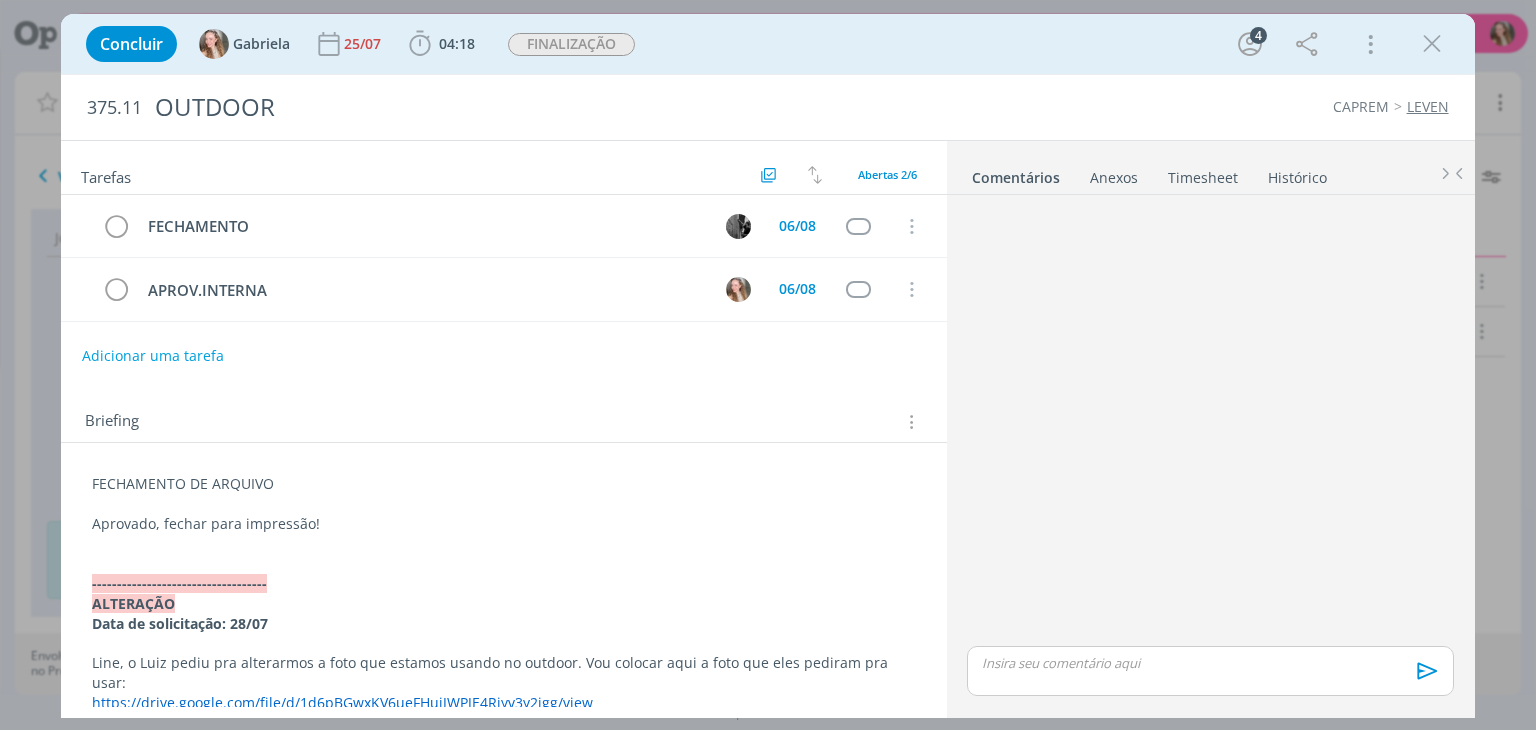 click on "Aprovado, fechar para impressão!" at bounding box center [503, 524] 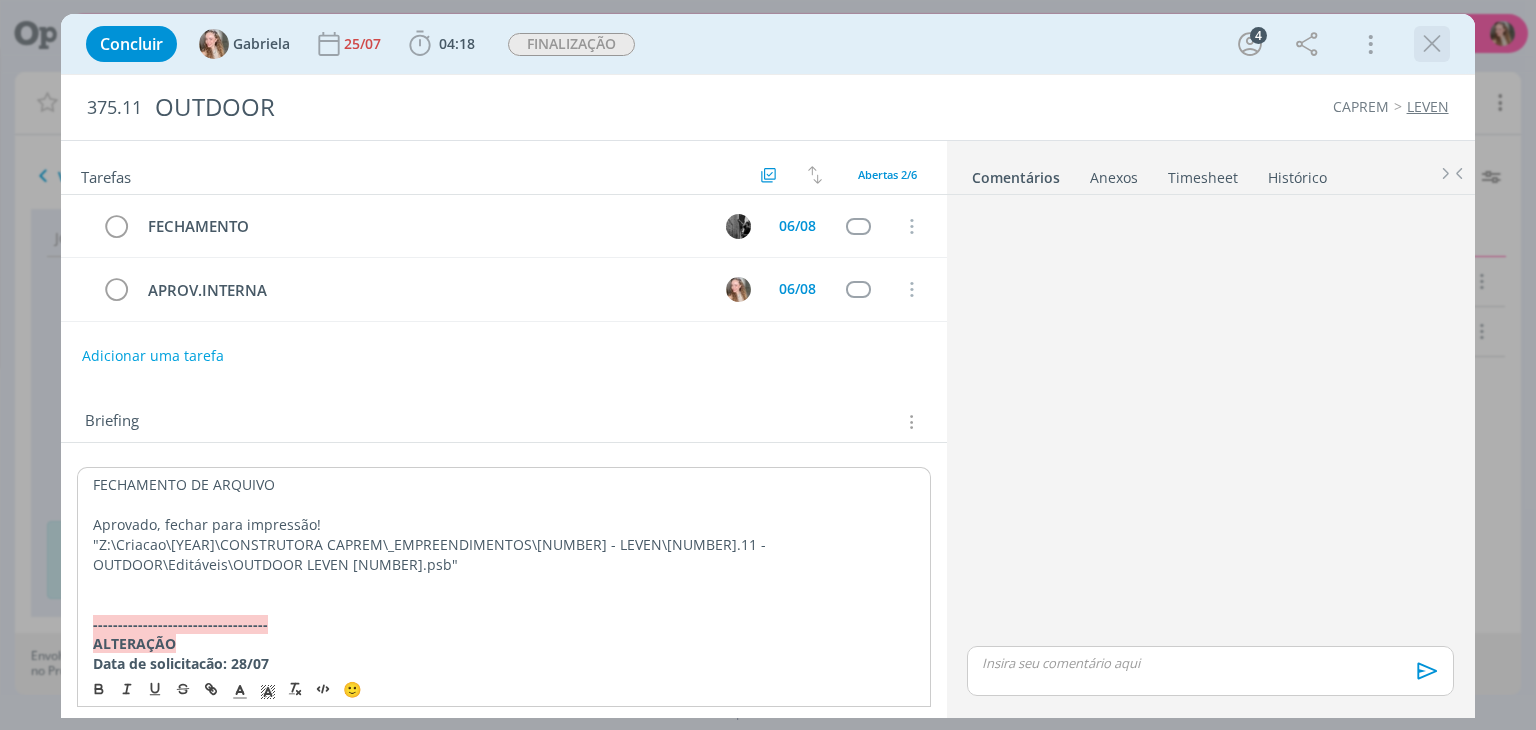 click at bounding box center (1432, 44) 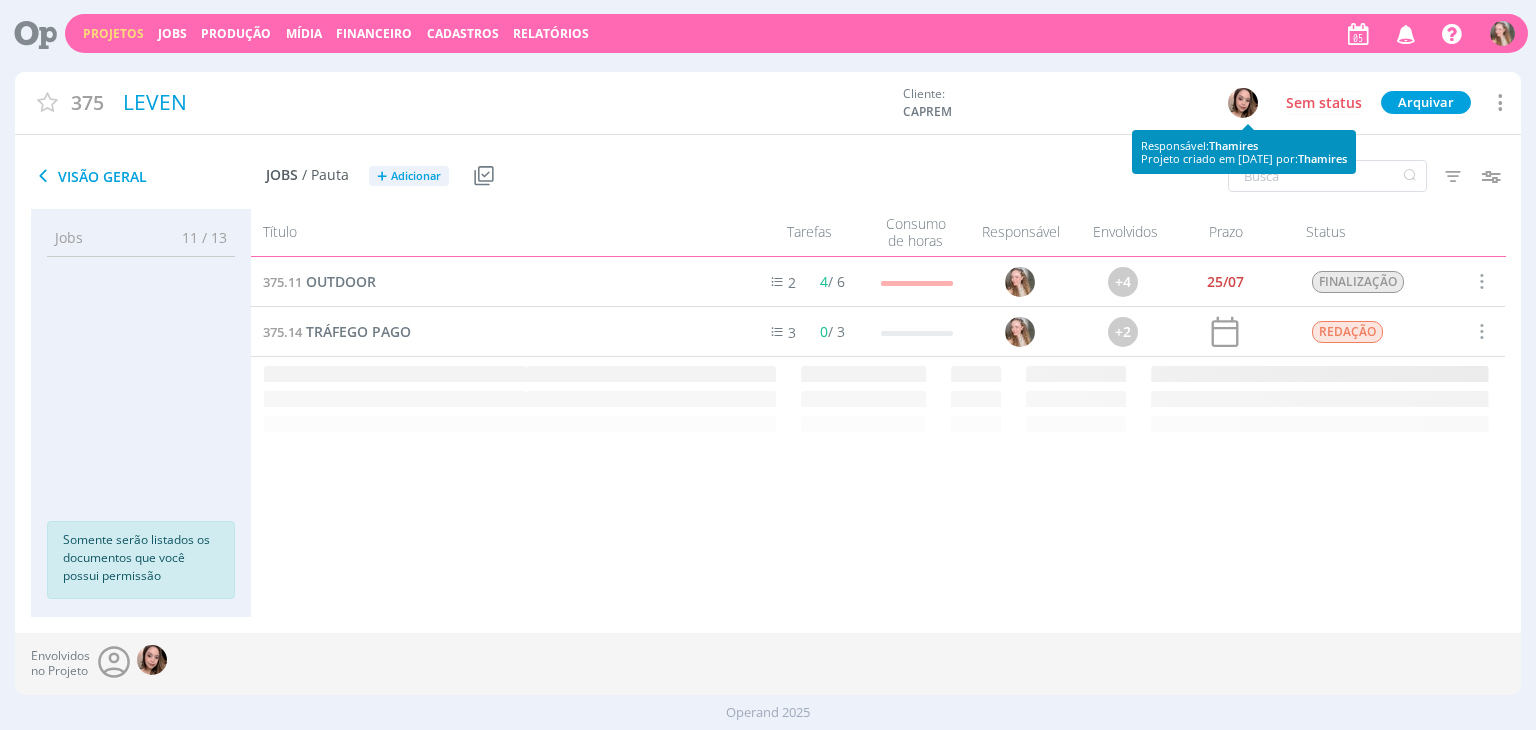 click at bounding box center (1243, 103) 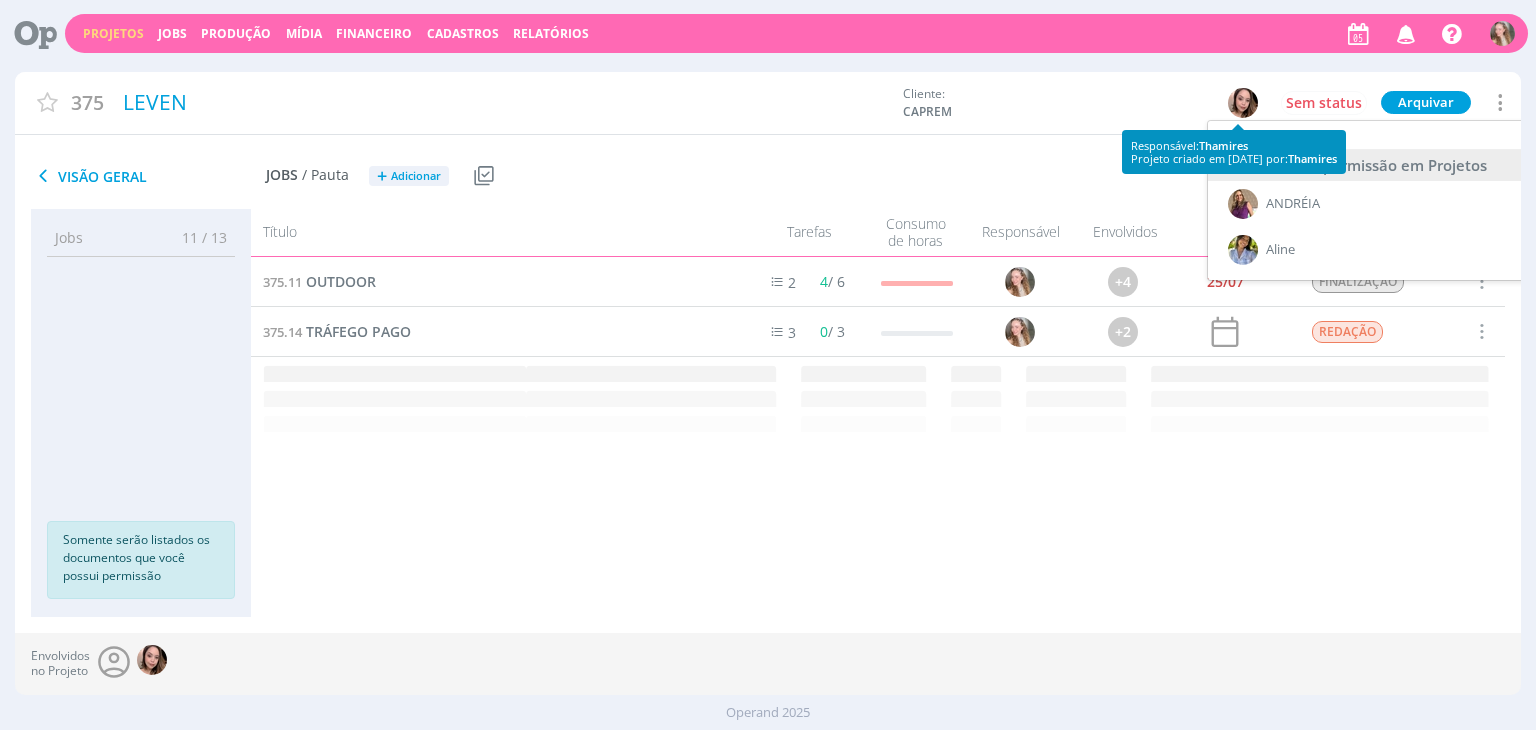 scroll, scrollTop: 0, scrollLeft: 9, axis: horizontal 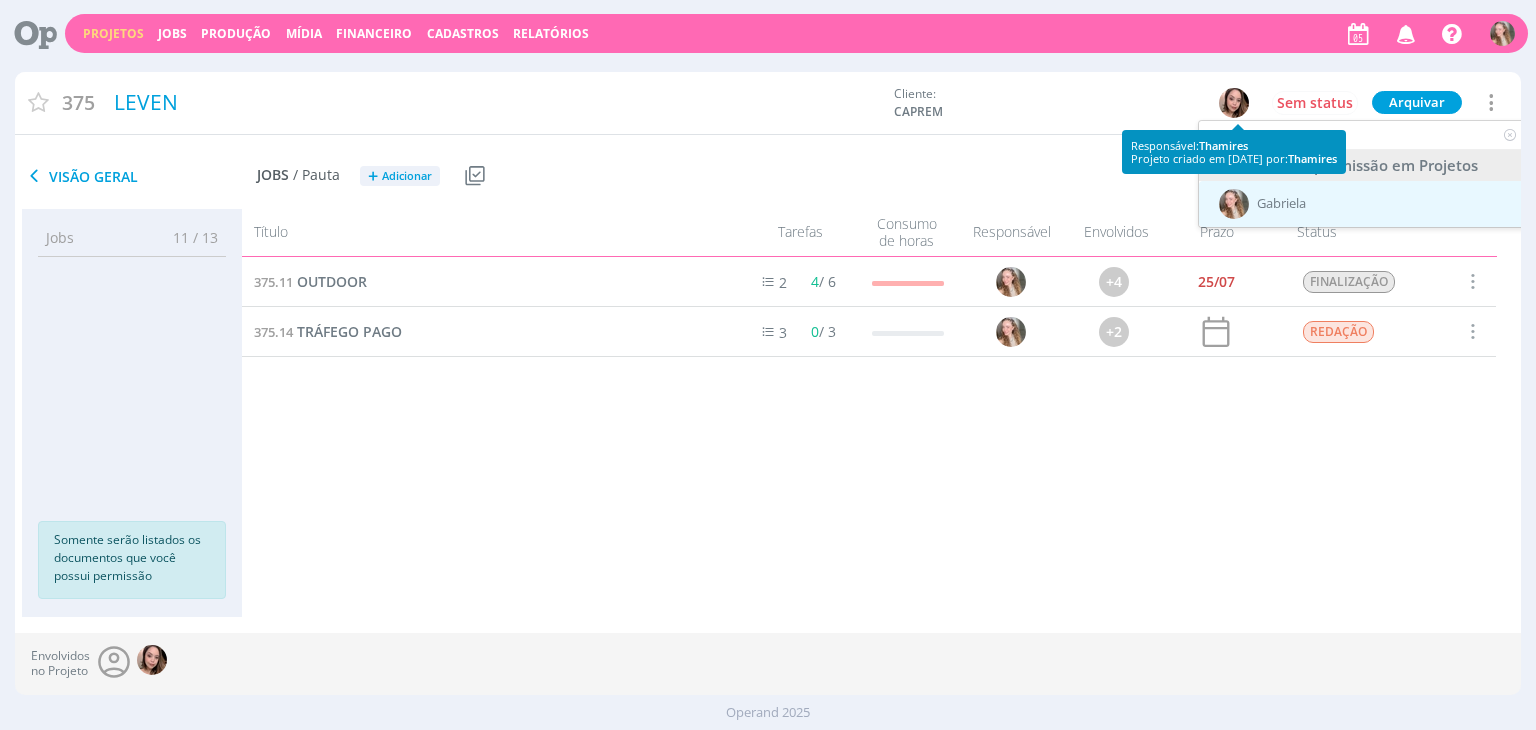 type on "[NAME]" 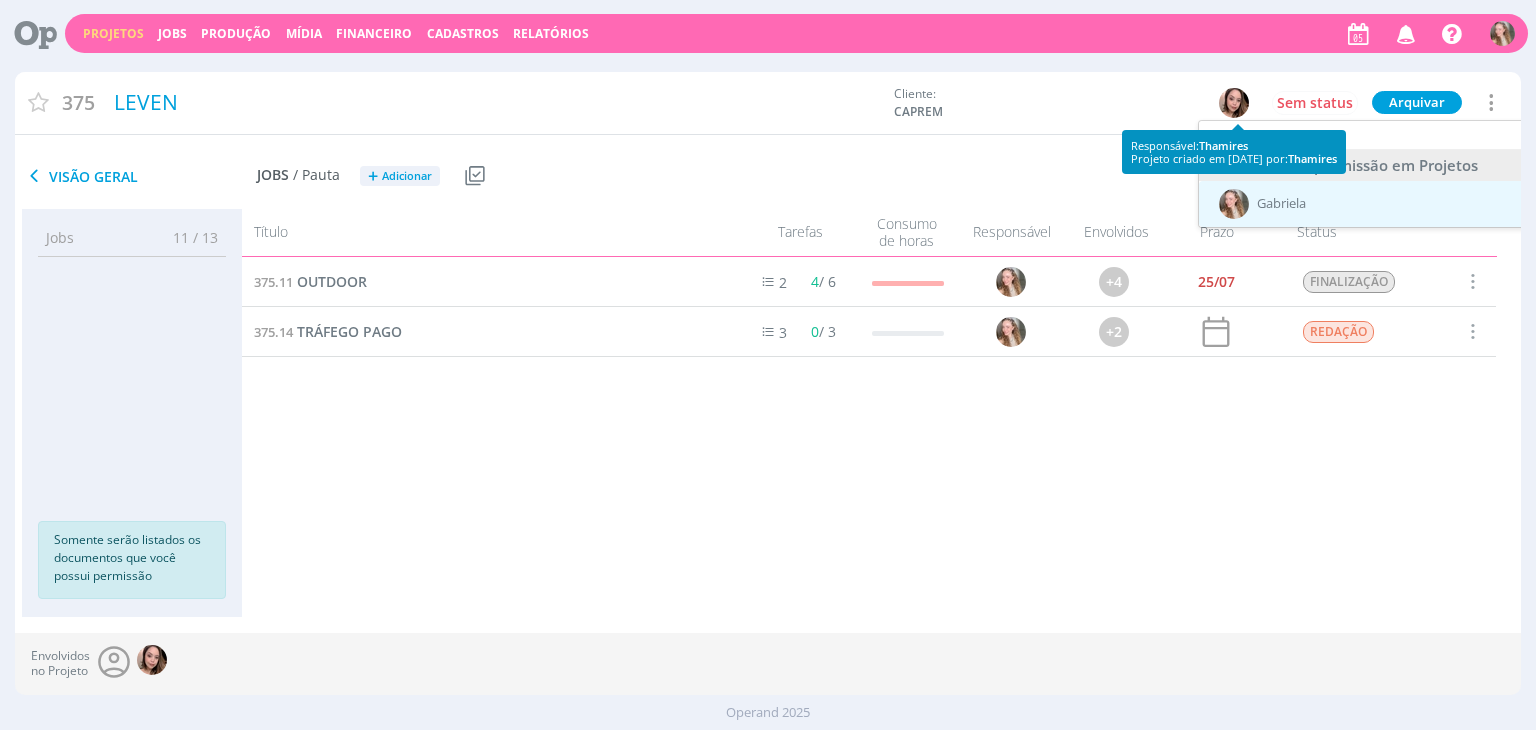 click on "Gabriela" at bounding box center (1363, 204) 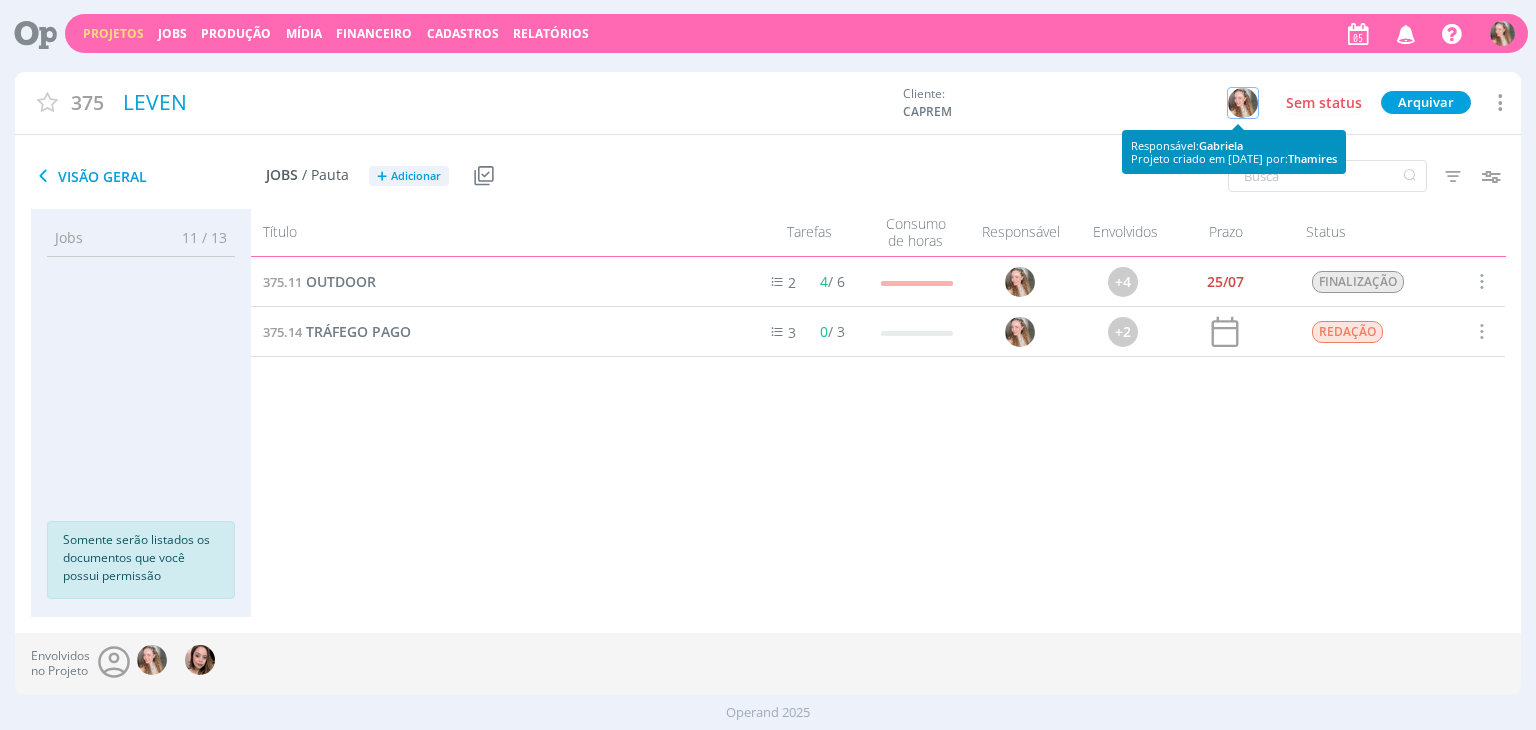scroll, scrollTop: 0, scrollLeft: 0, axis: both 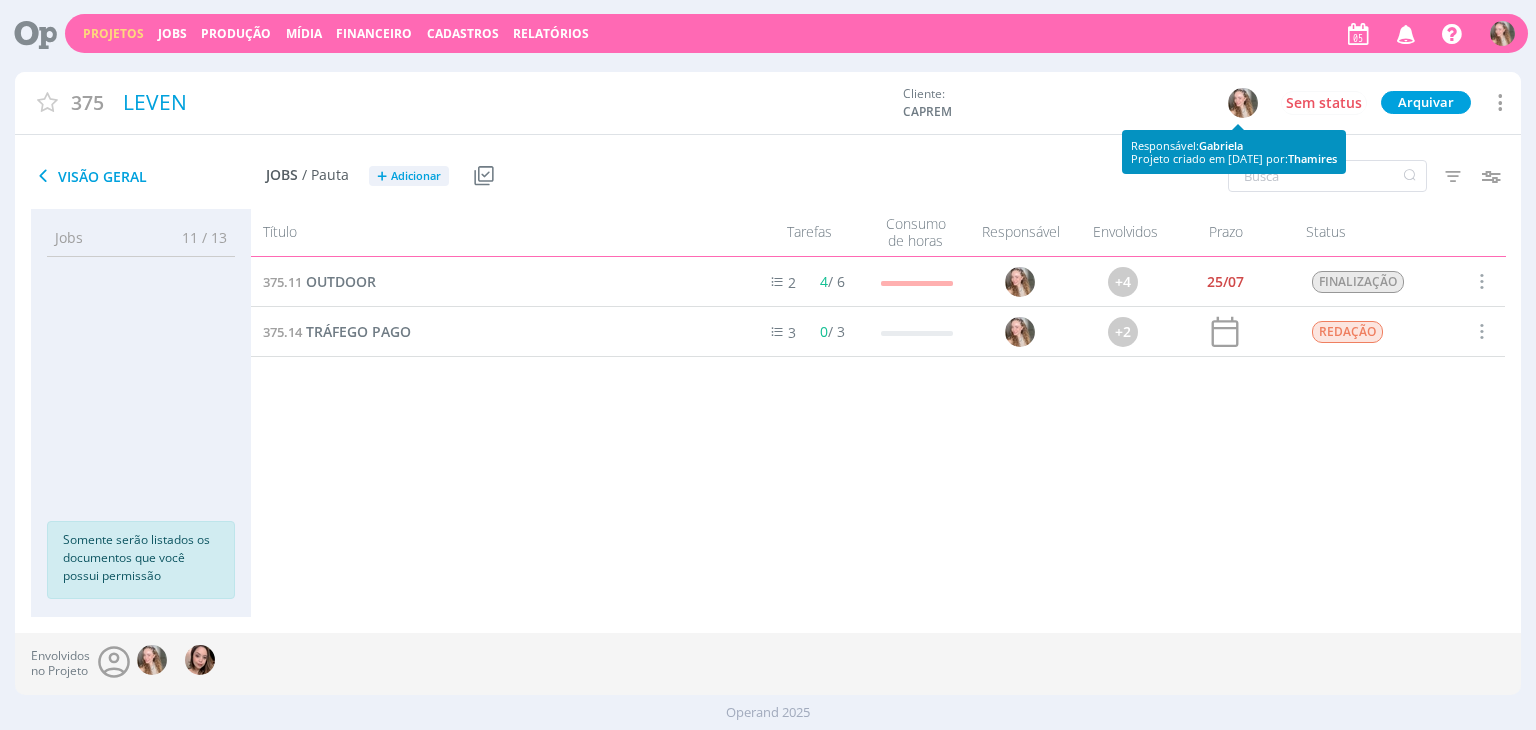 click on "Projetos" at bounding box center [113, 33] 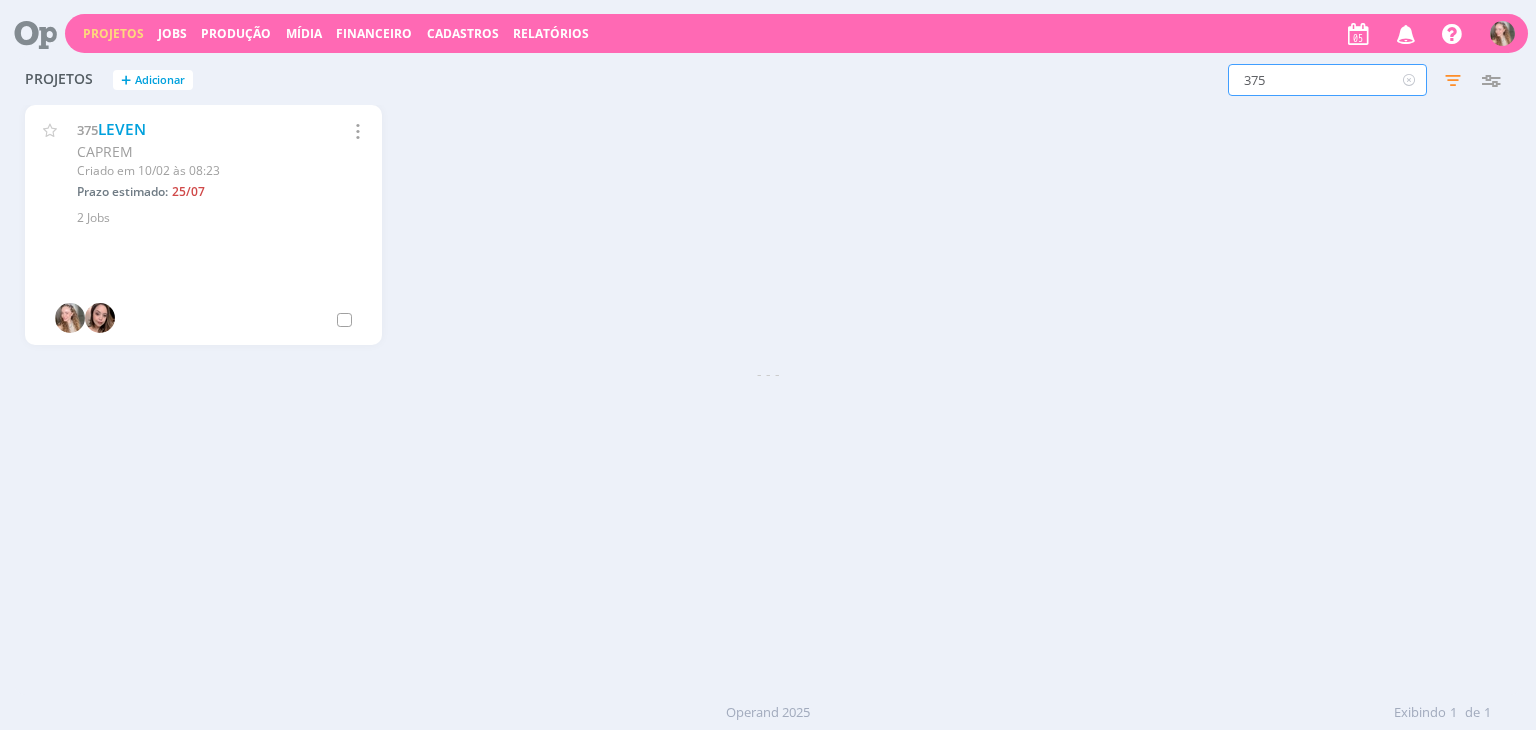 drag, startPoint x: 1340, startPoint y: 88, endPoint x: 1172, endPoint y: 83, distance: 168.07439 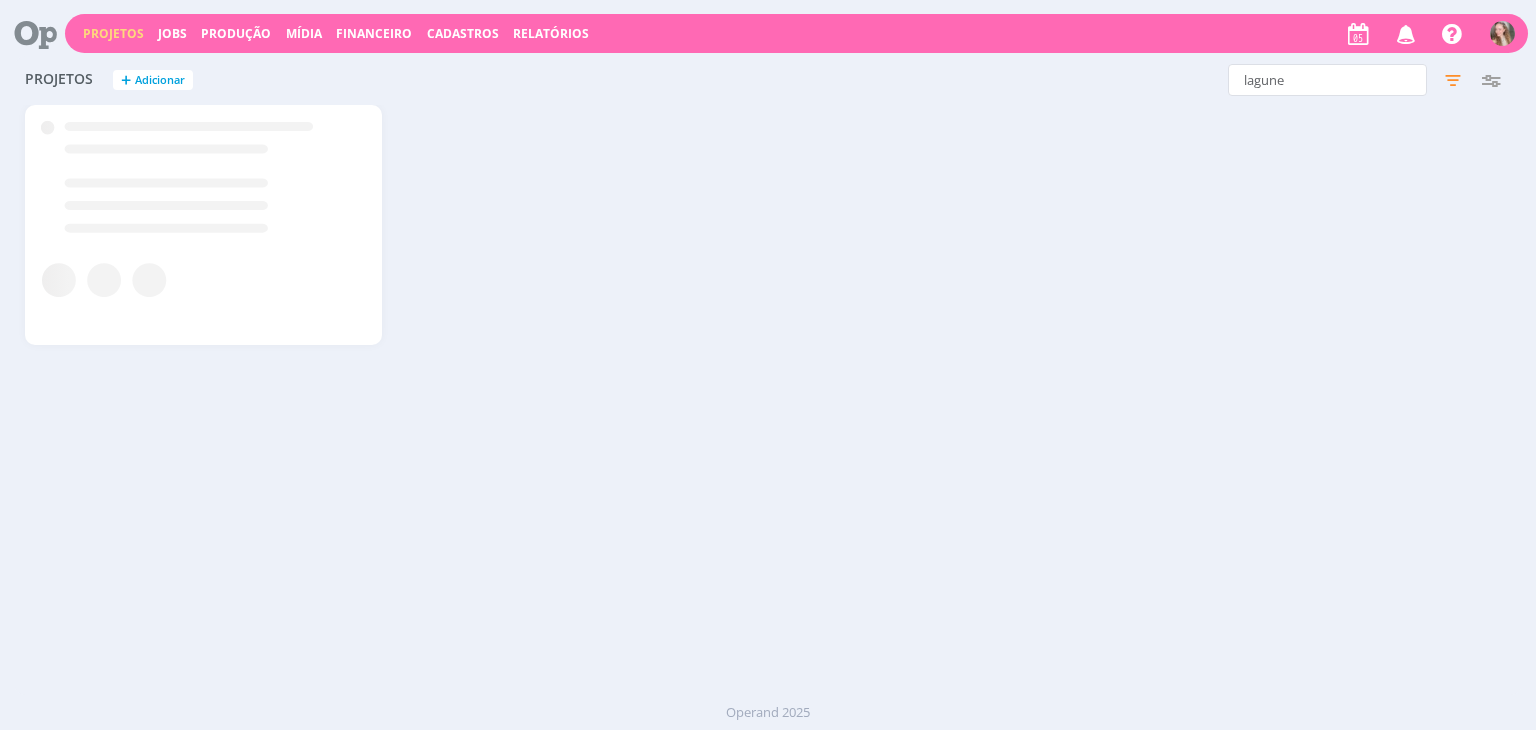 click 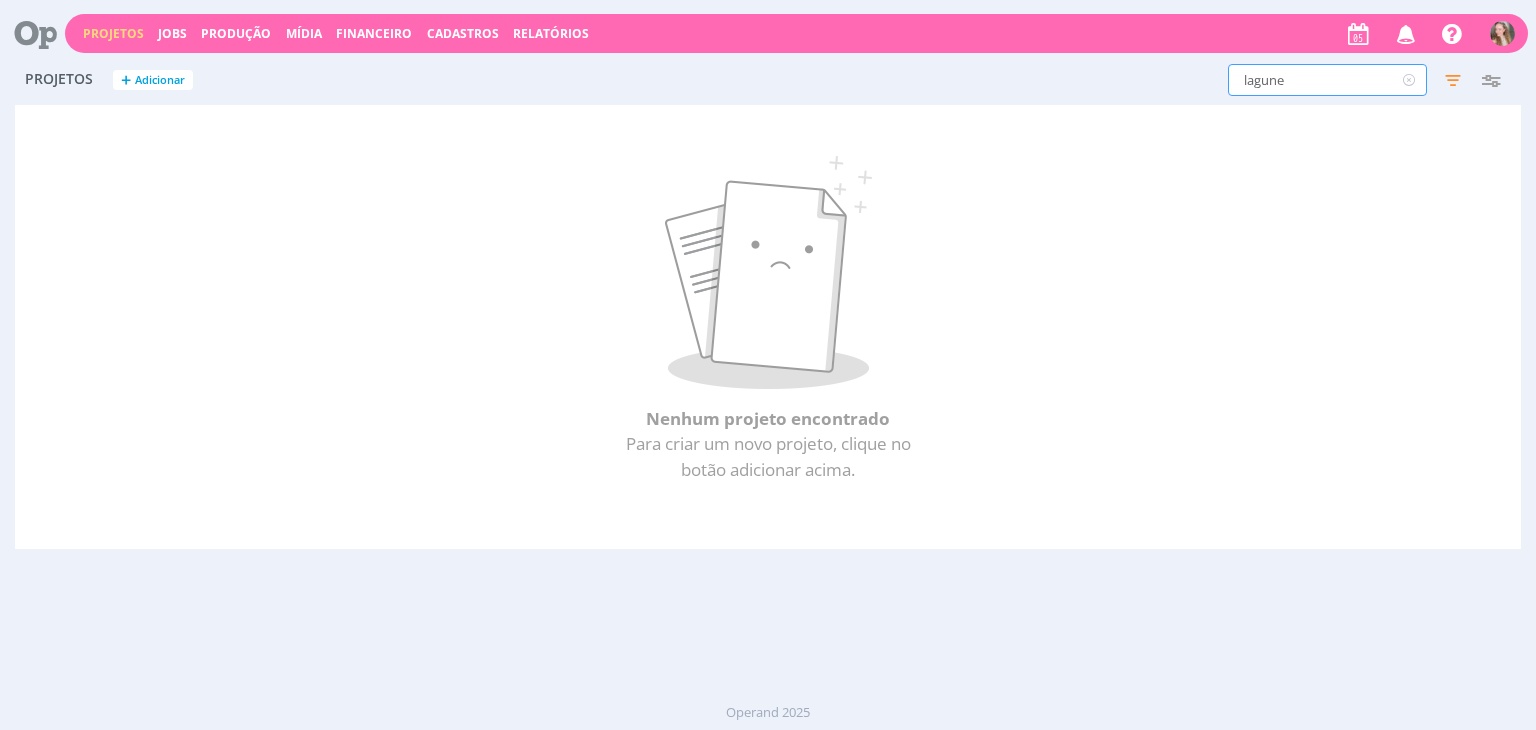 click on "lagune" at bounding box center [1327, 80] 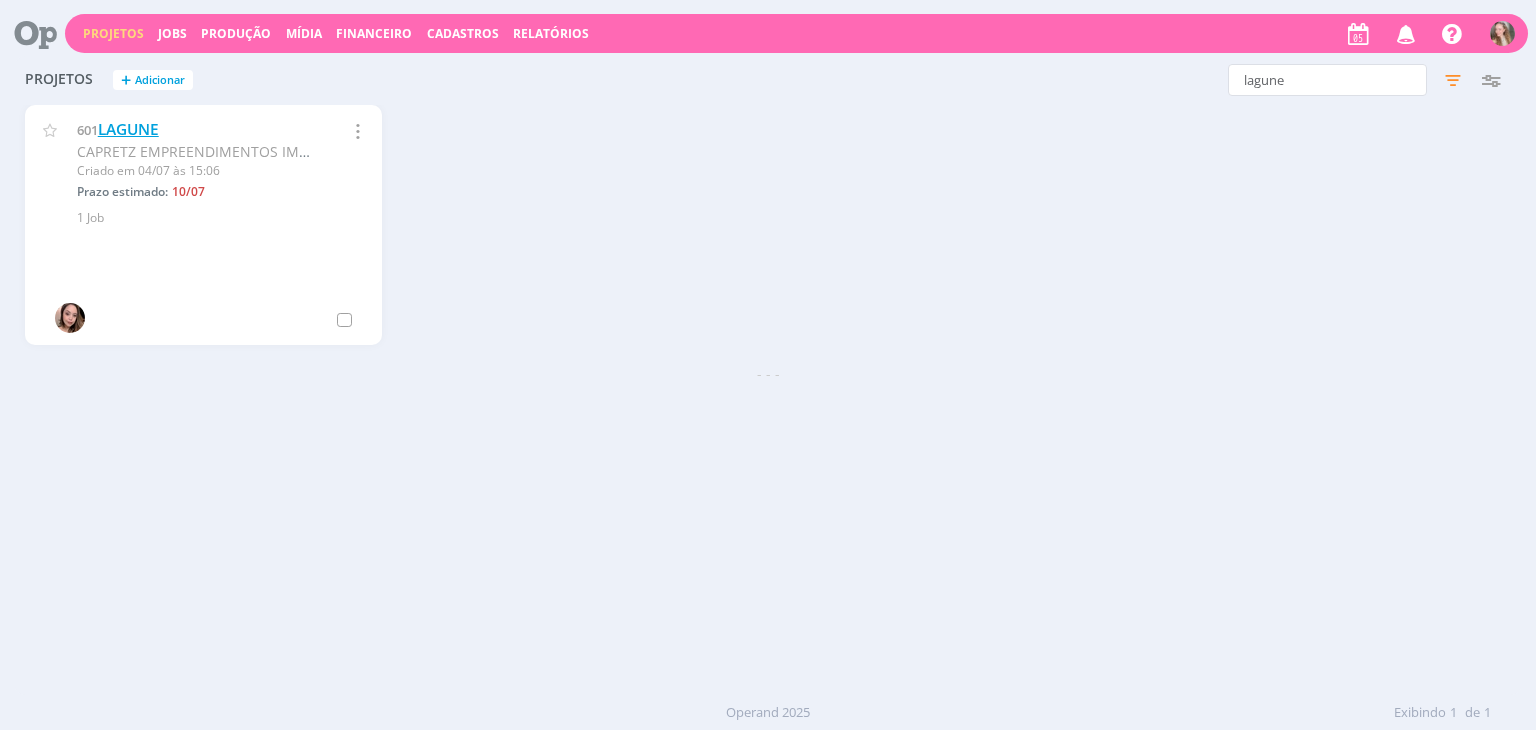 click on "LAGUNE" at bounding box center (128, 129) 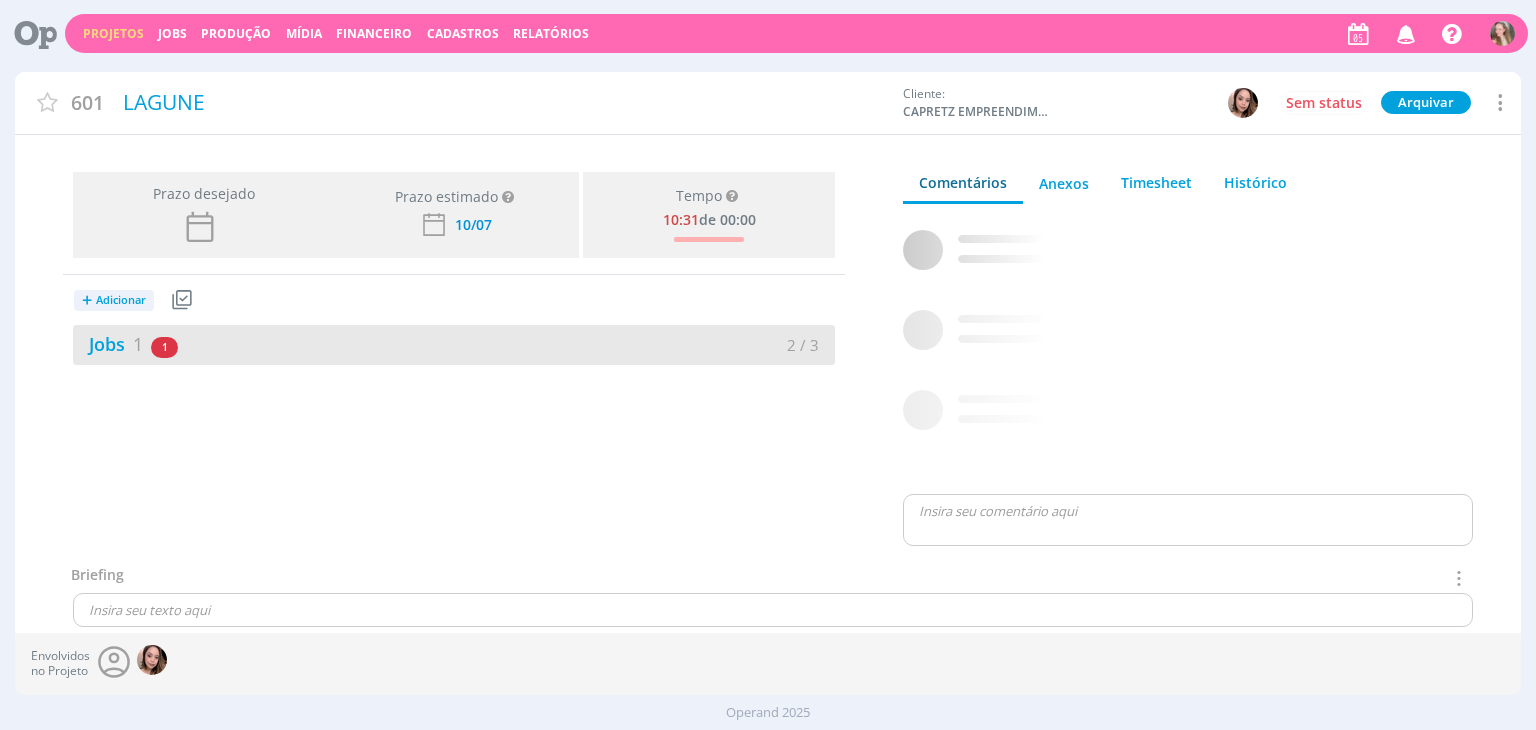 click on "Jobs 1 1  atrasado" at bounding box center [263, 344] 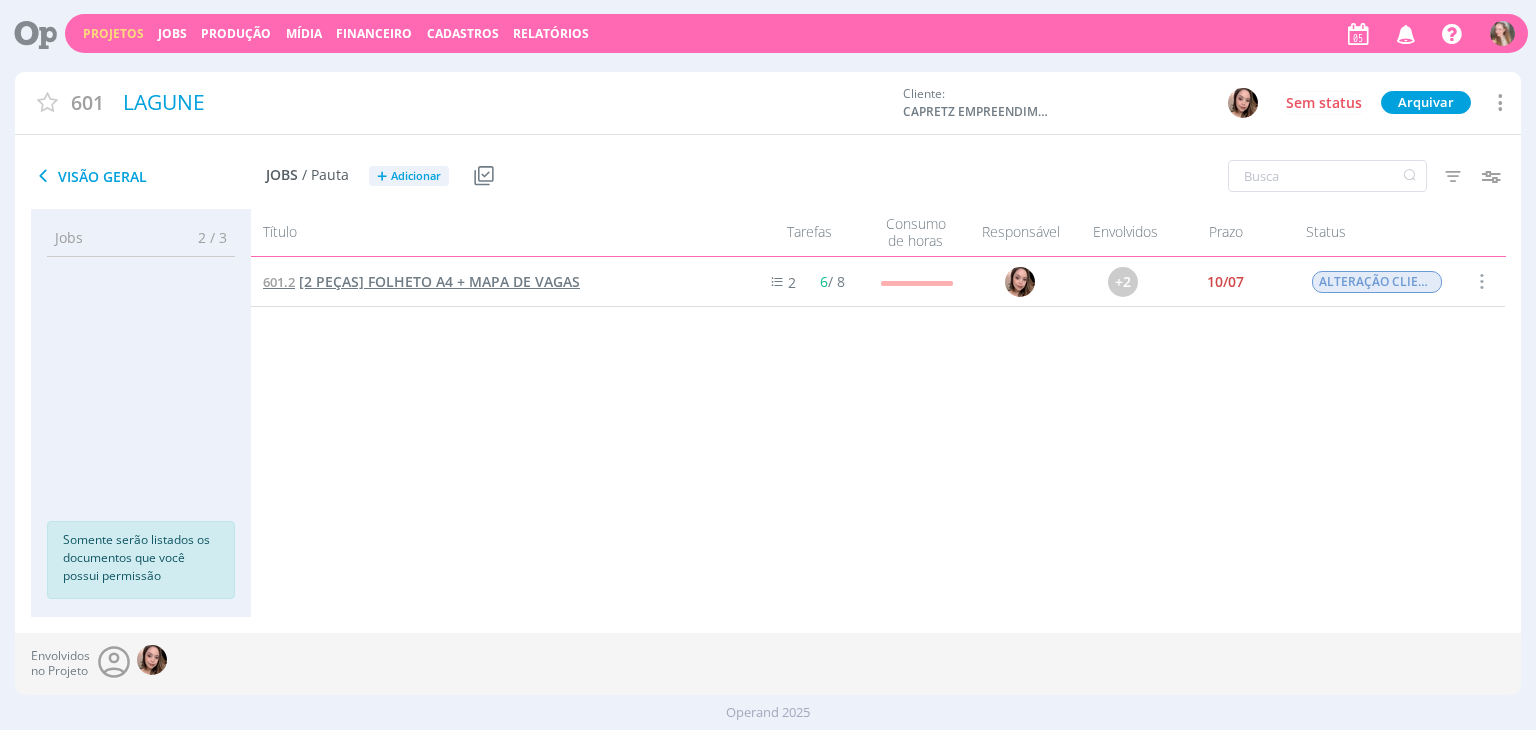 click on "[2 PEÇAS] FOLHETO A4 + MAPA DE VAGAS" at bounding box center (439, 281) 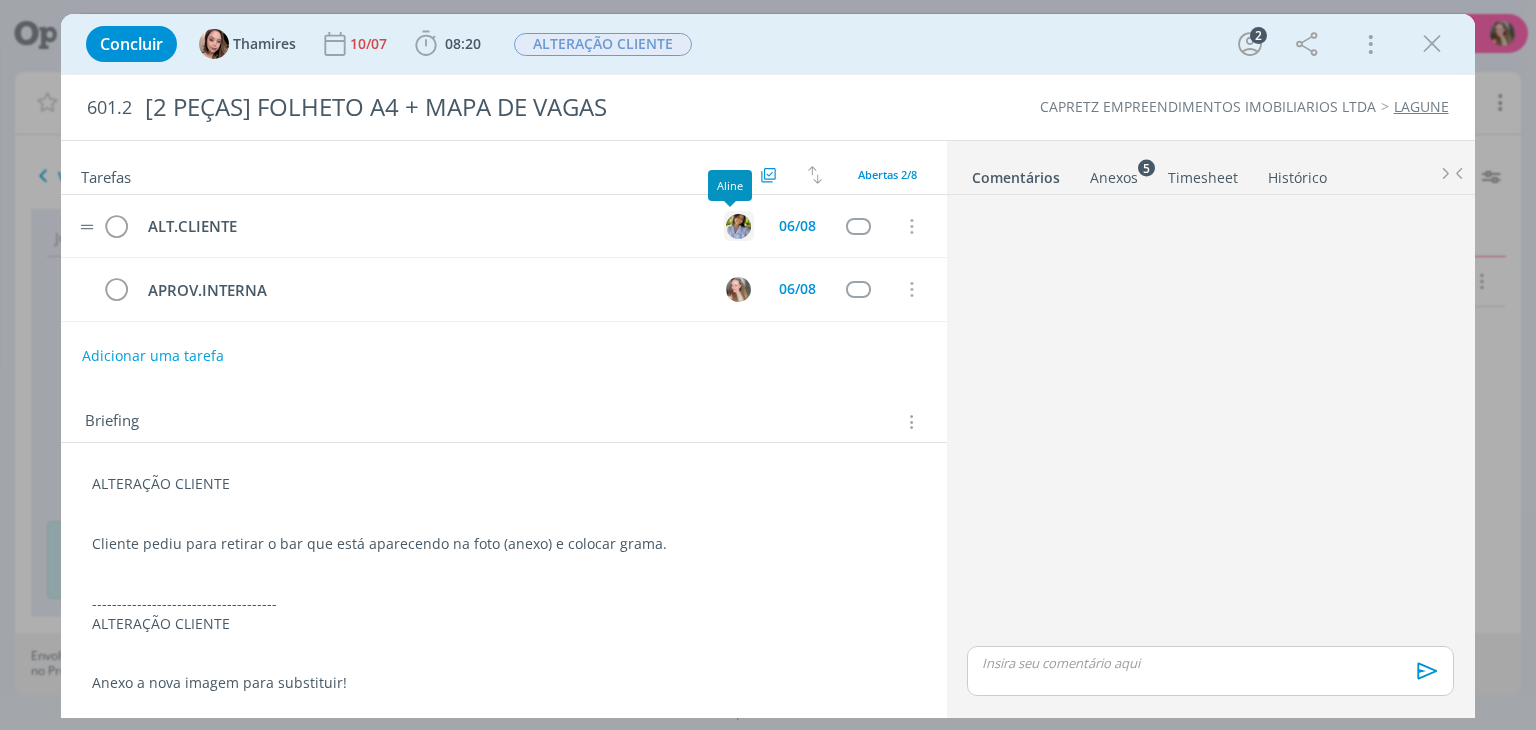 click at bounding box center (738, 226) 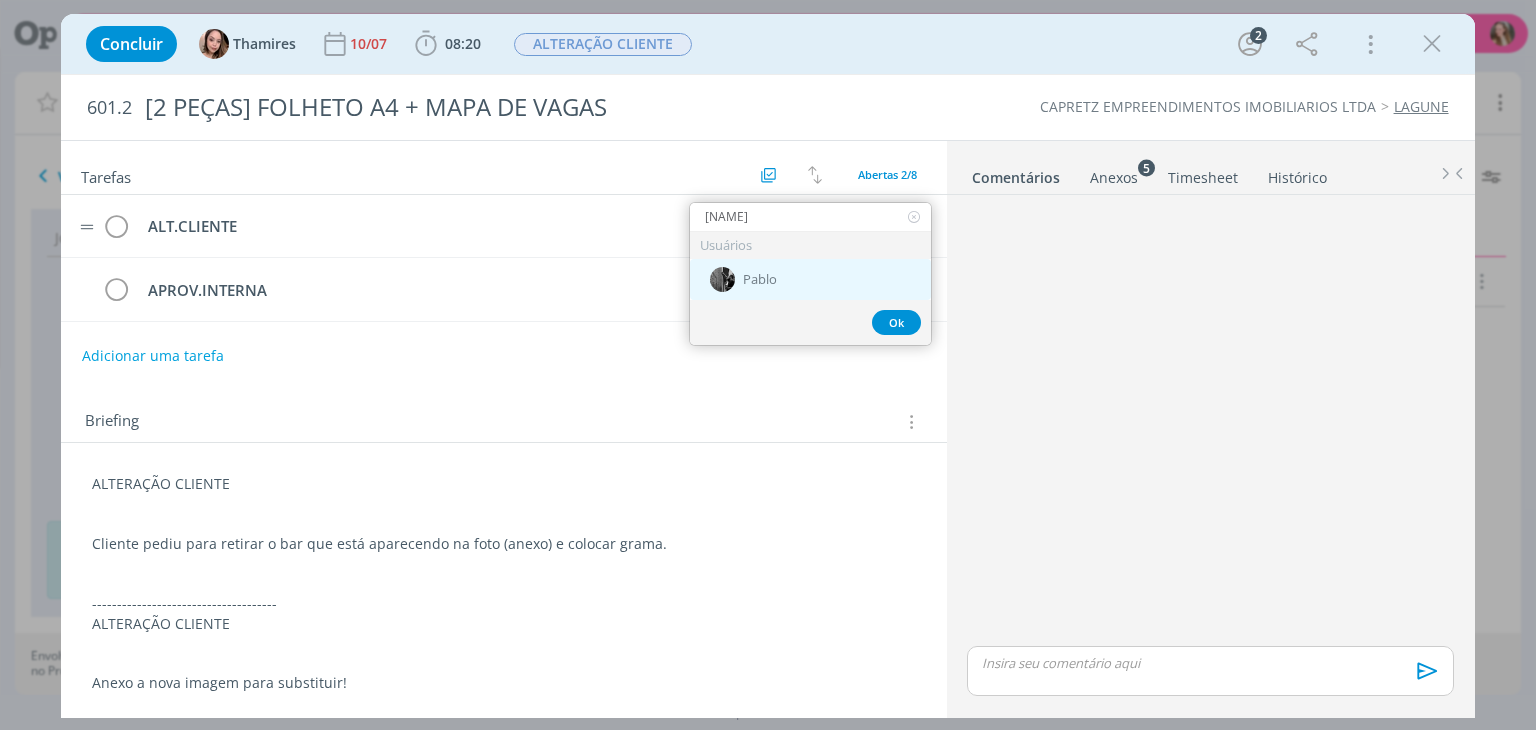 type on "[NAME]" 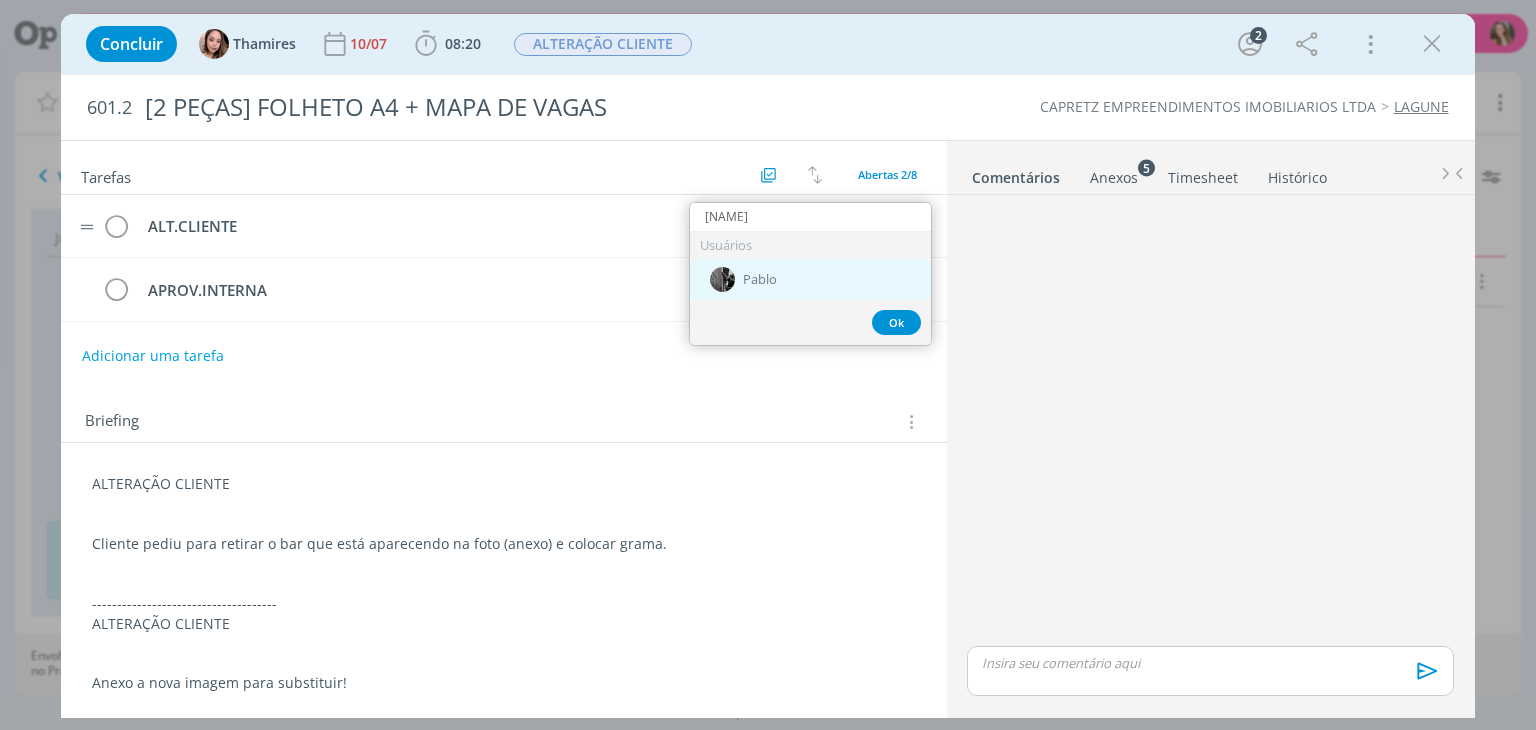 click on "Pablo" at bounding box center (760, 280) 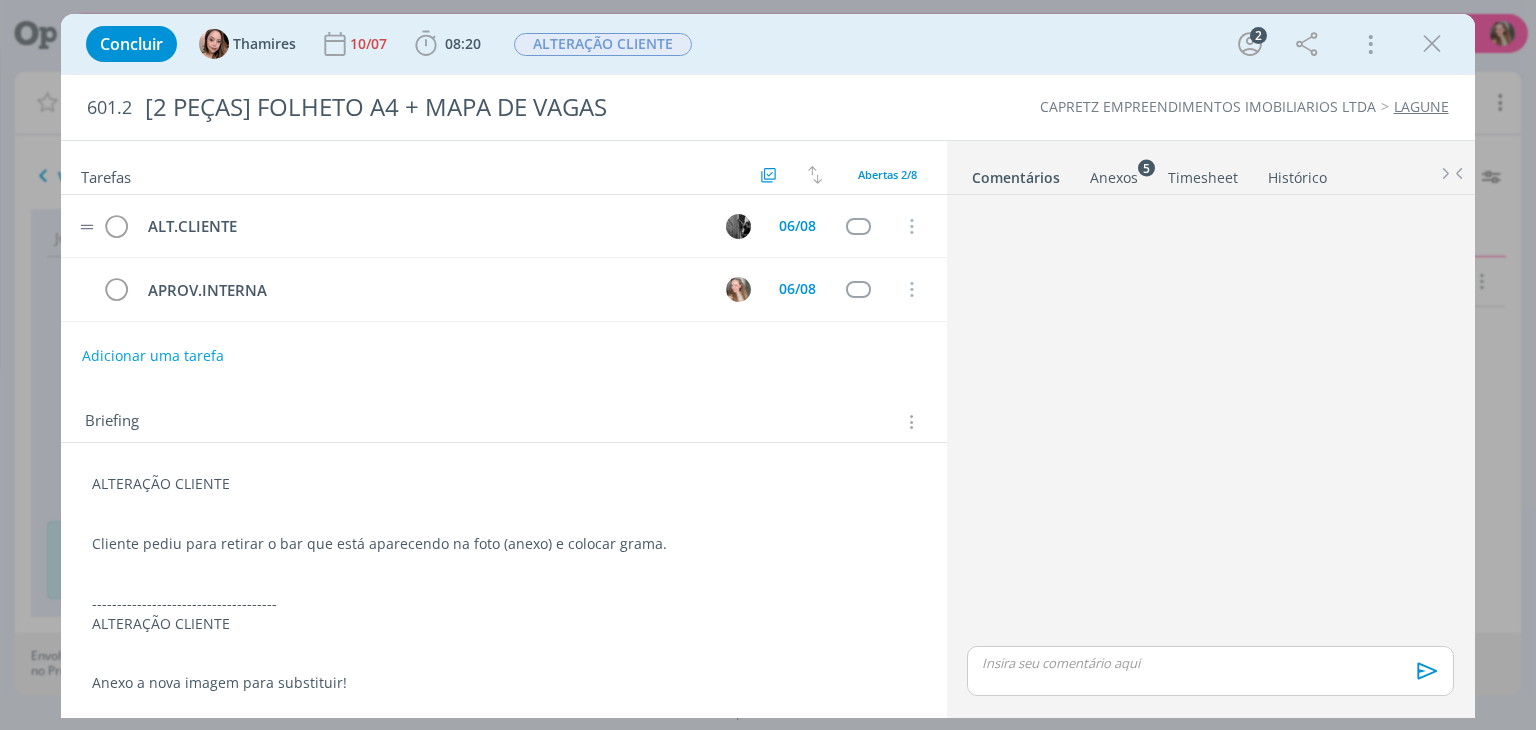 click on "Anexos
5" at bounding box center (1114, 178) 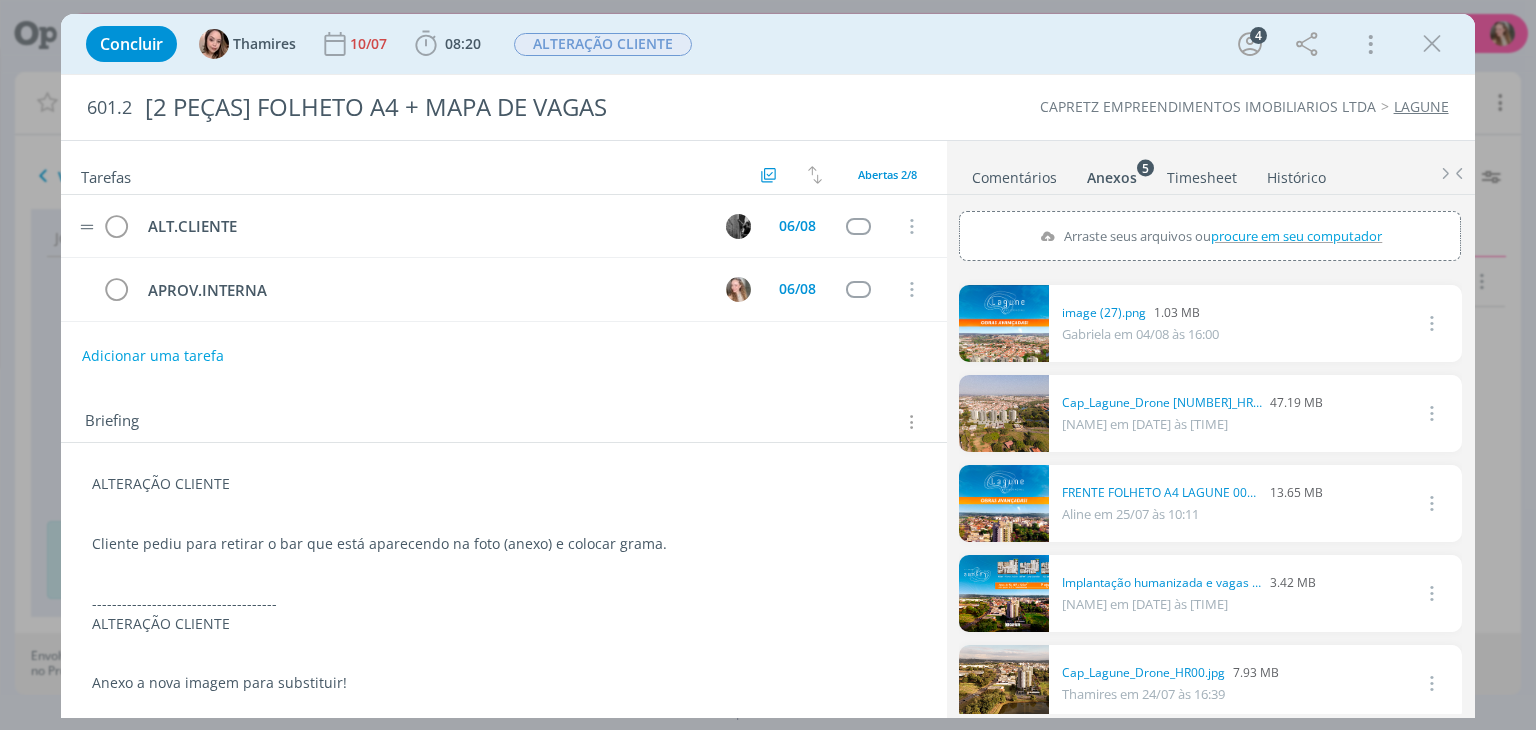 click on "Cliente pediu para retirar o bar que está aparecendo na foto (anexo) e colocar grama." at bounding box center (503, 544) 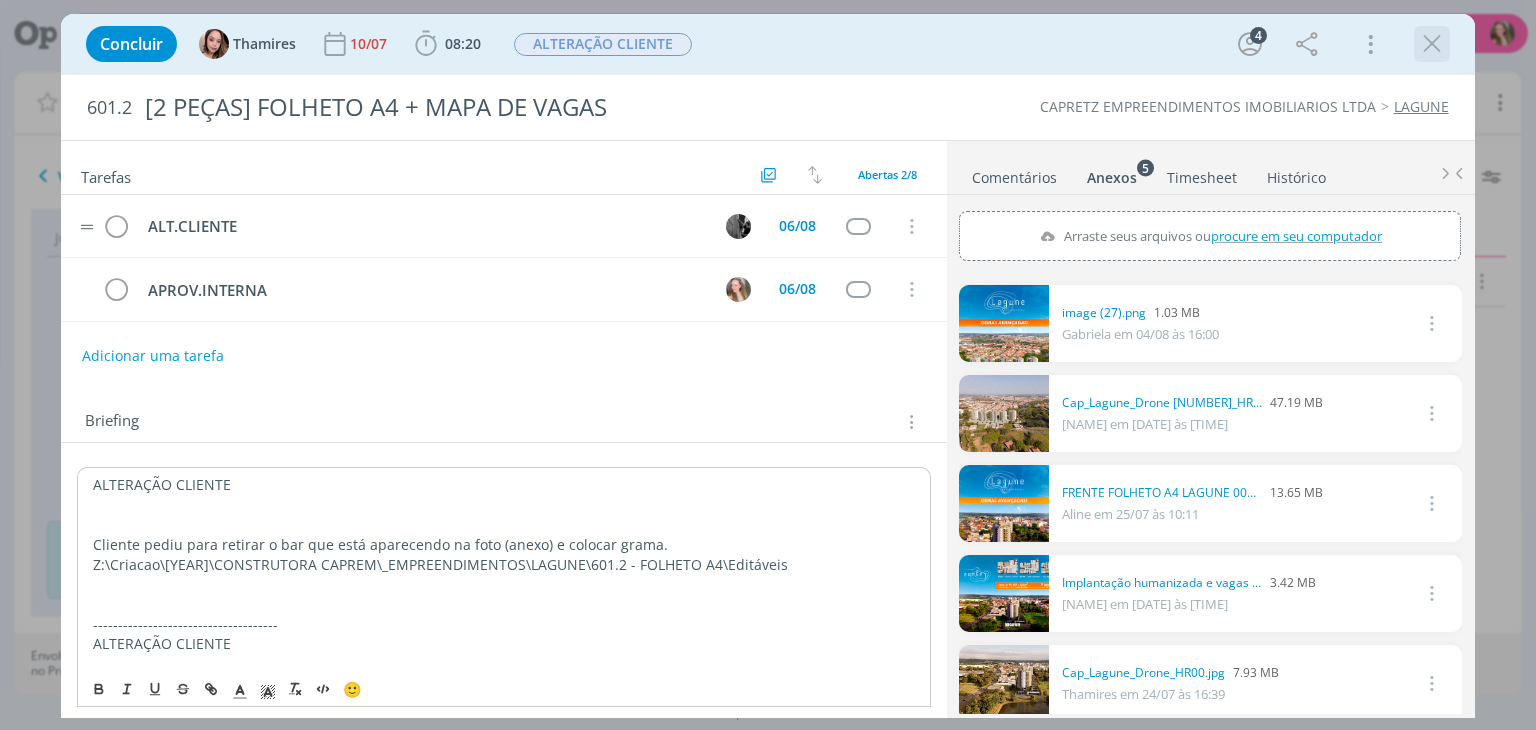 click at bounding box center (1432, 44) 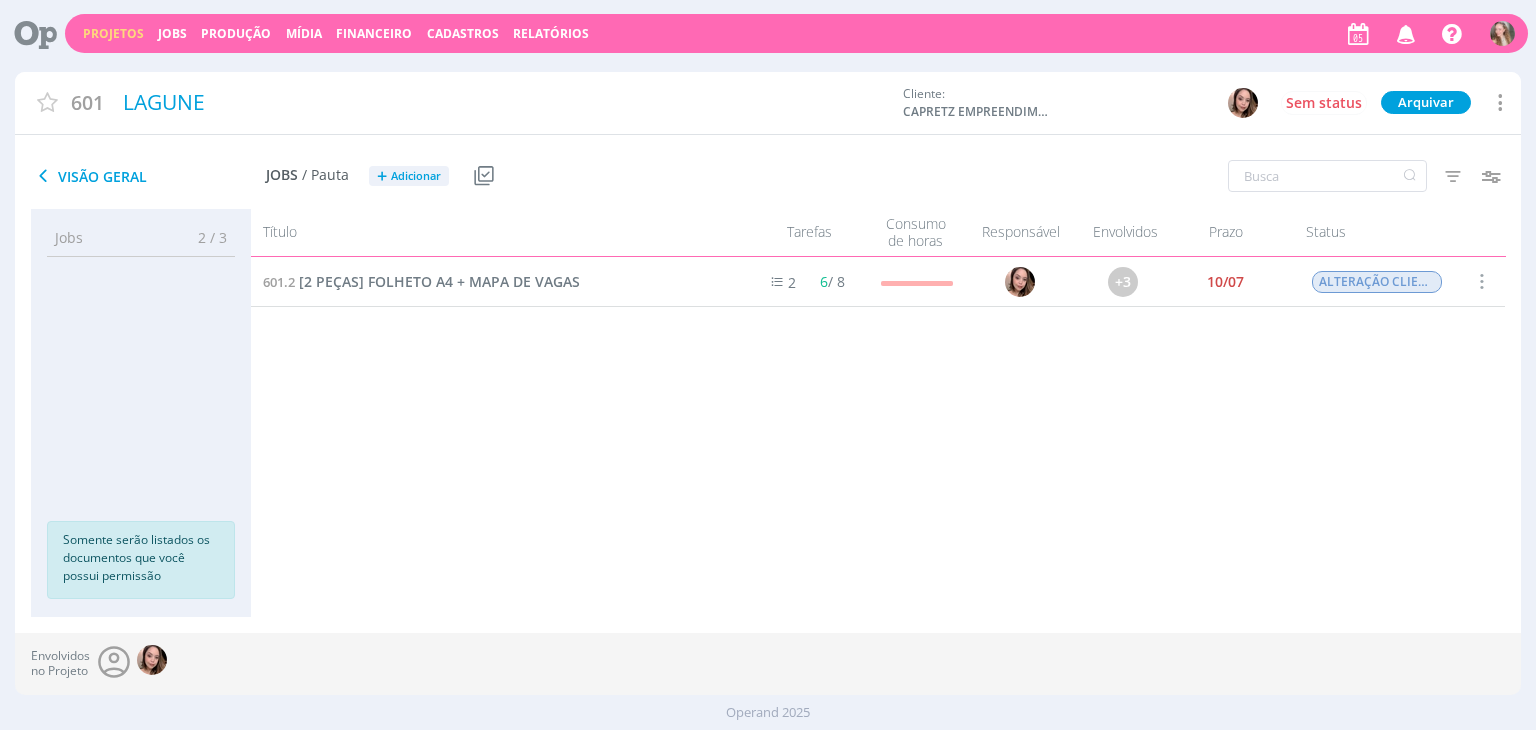 click on "Projetos" at bounding box center [113, 33] 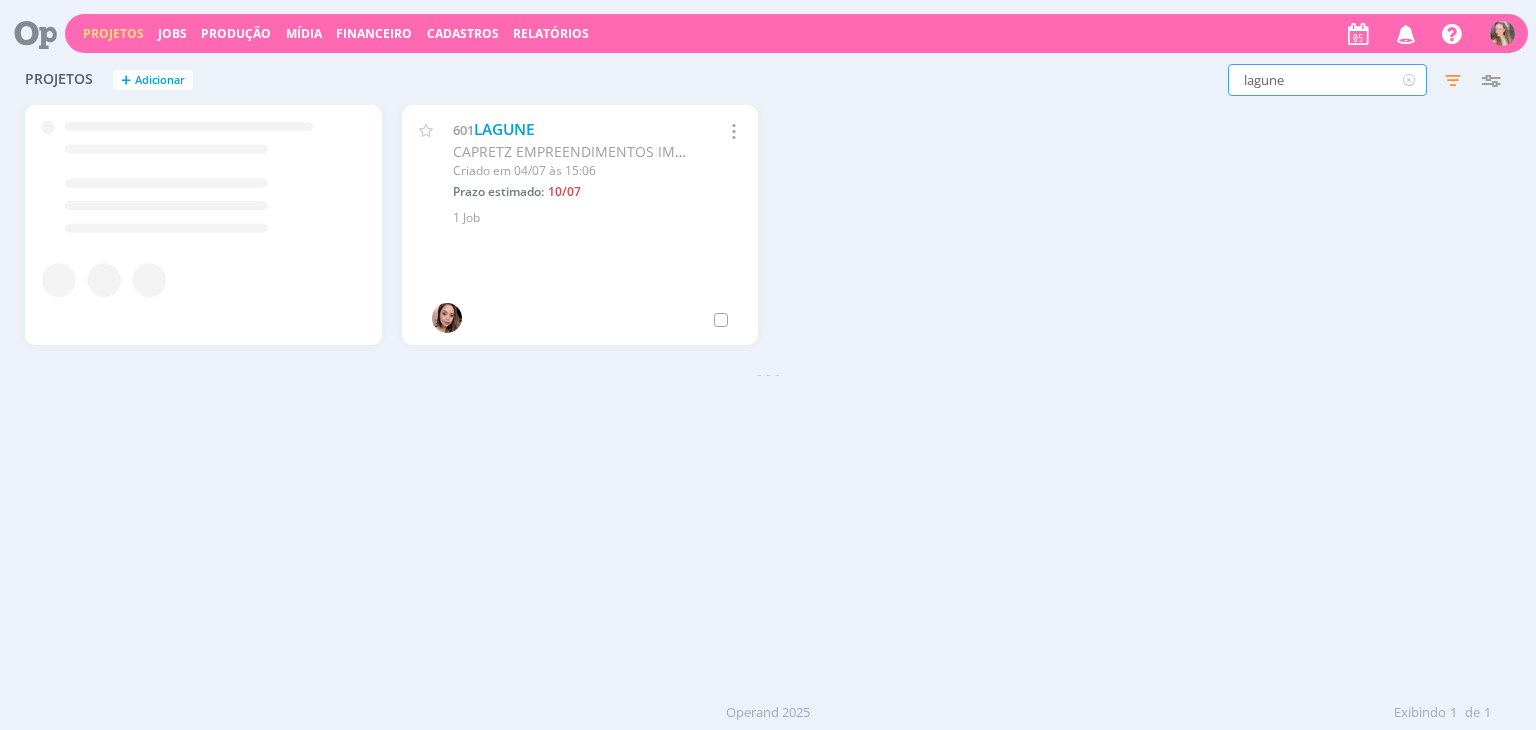 drag, startPoint x: 1297, startPoint y: 85, endPoint x: 1136, endPoint y: 70, distance: 161.69725 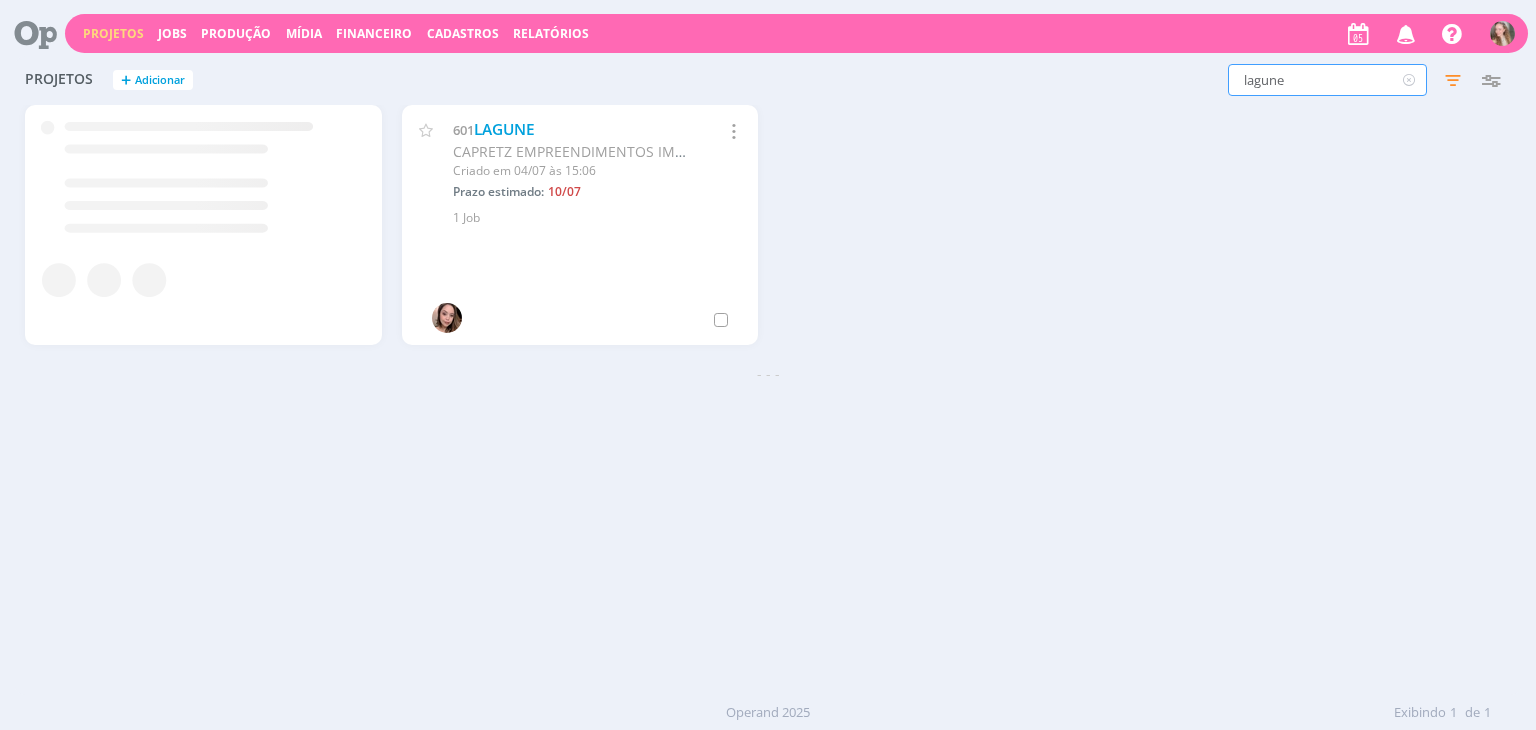click on "lagune
Filtros
Filtrar
Limpar
lagune
Status
Clientes
4 selecionados
Data de criação
a
Situação dos projetos
Abertos
Arquivados
Cancelados
Visibilidade
Apenas ocultos
Responsável
Envolvidos
Configurar exibição
Ordenação
Ordenação padrão
Cliente
Data criação
Título
Número do projeto
Ordenação padrão
Mais configurações" at bounding box center [1238, 80] 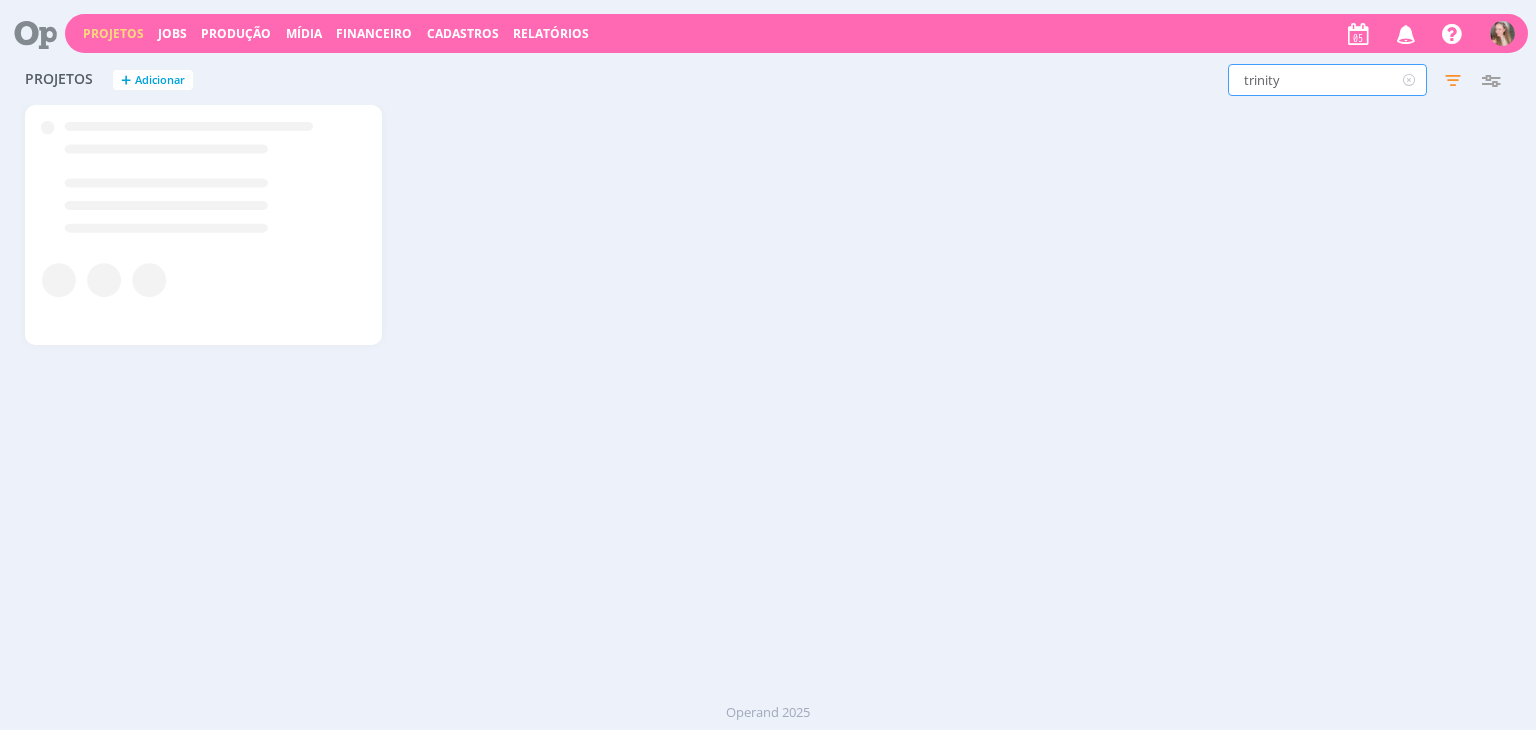 type on "trinity" 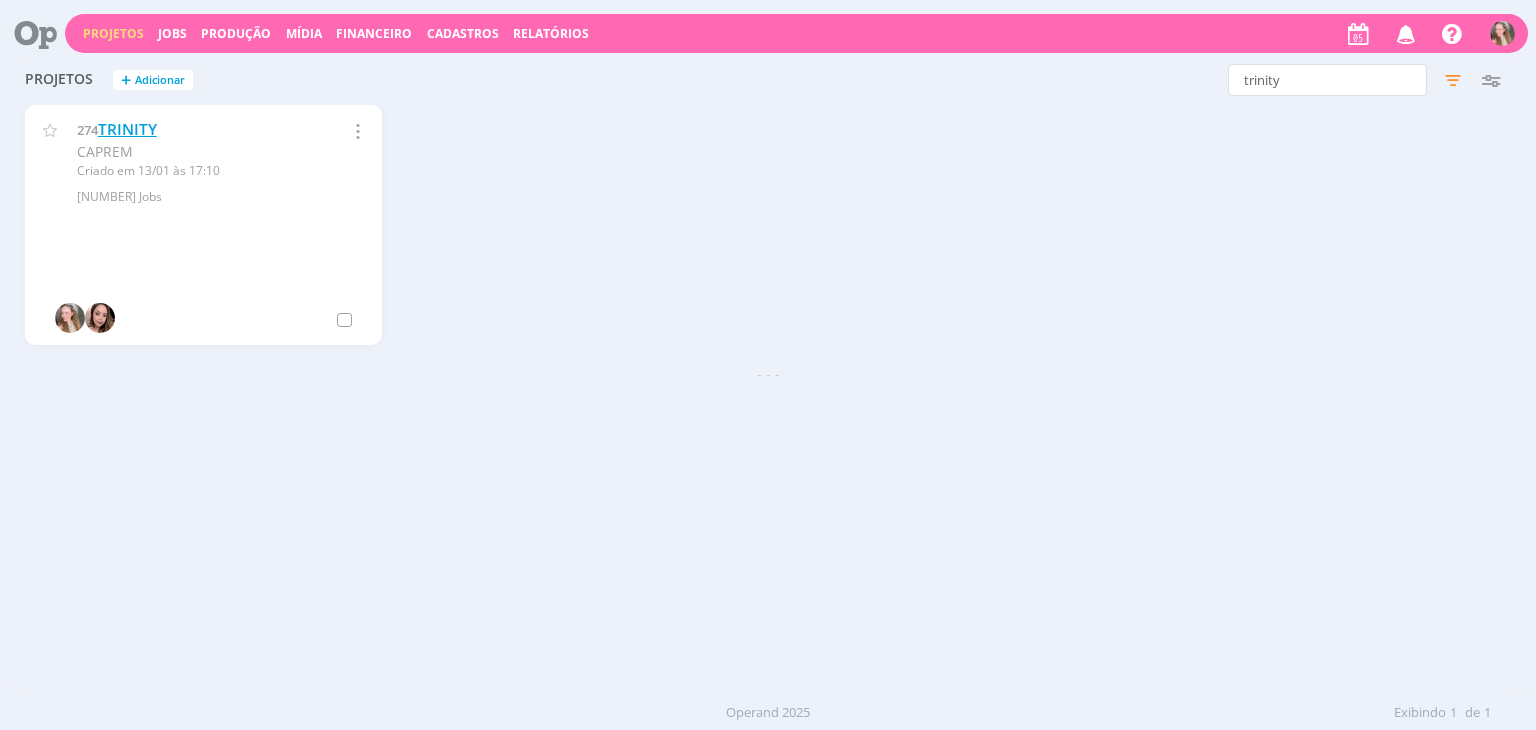 drag, startPoint x: 120, startPoint y: 116, endPoint x: 128, endPoint y: 128, distance: 14.422205 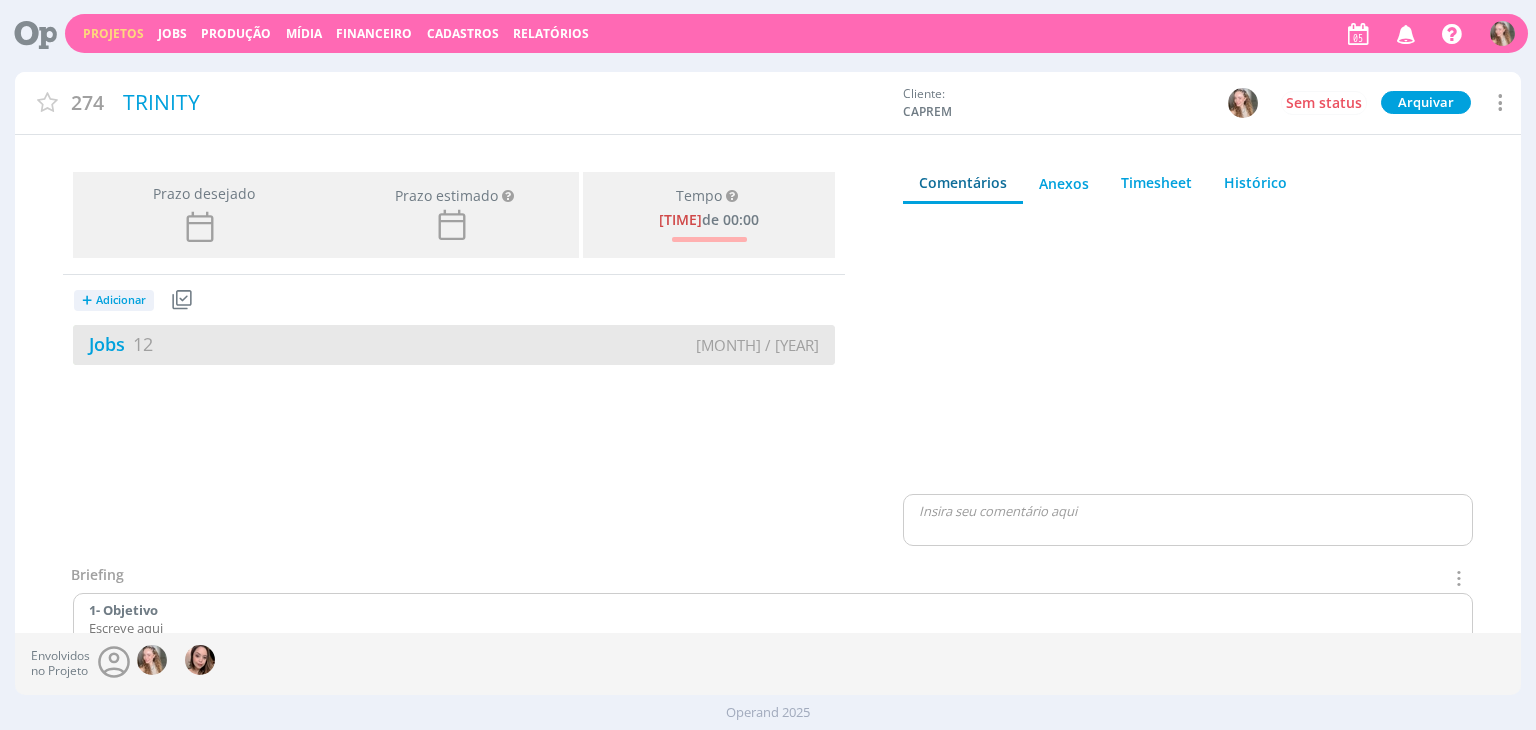 click on "Jobs [NUMBER]" at bounding box center [263, 344] 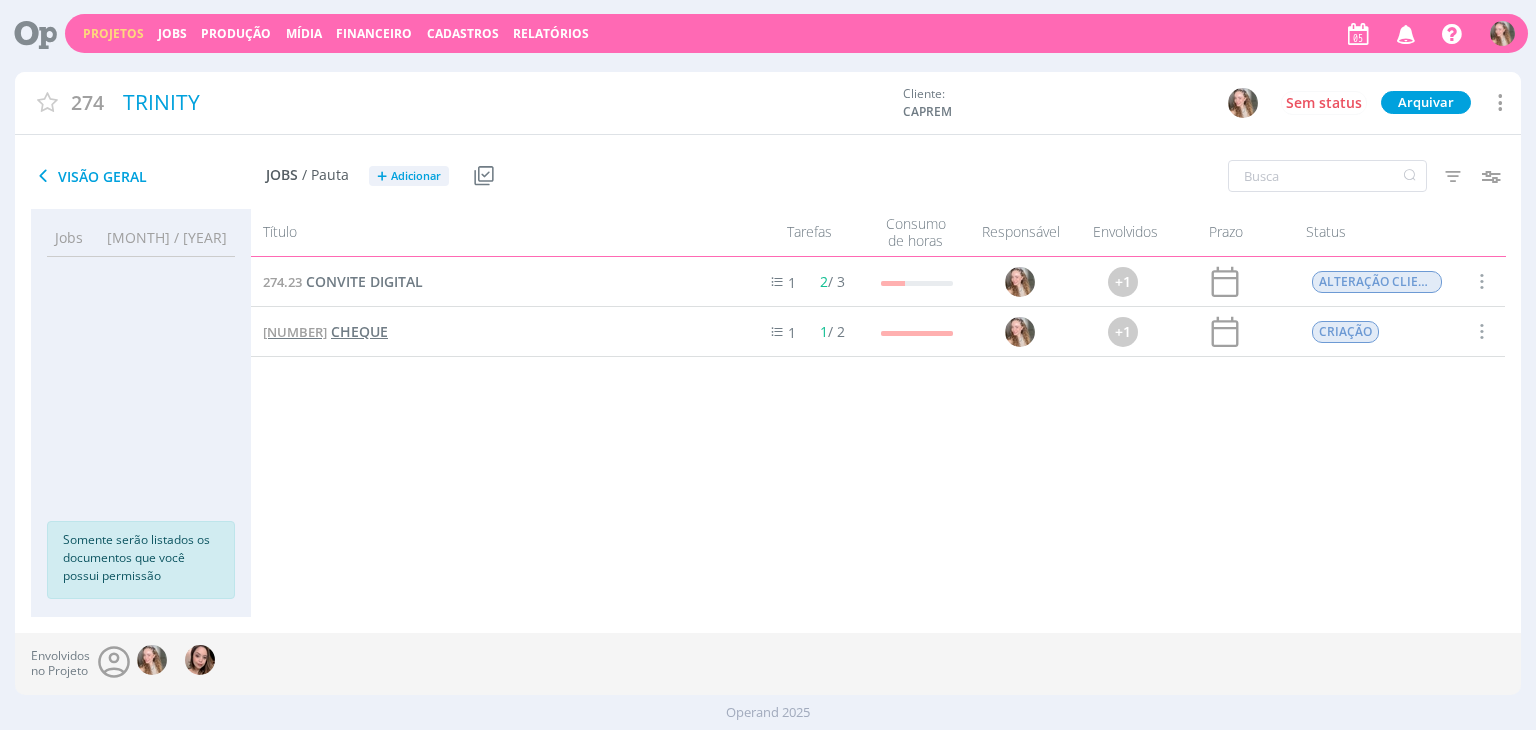 click on "CHEQUE" at bounding box center (359, 331) 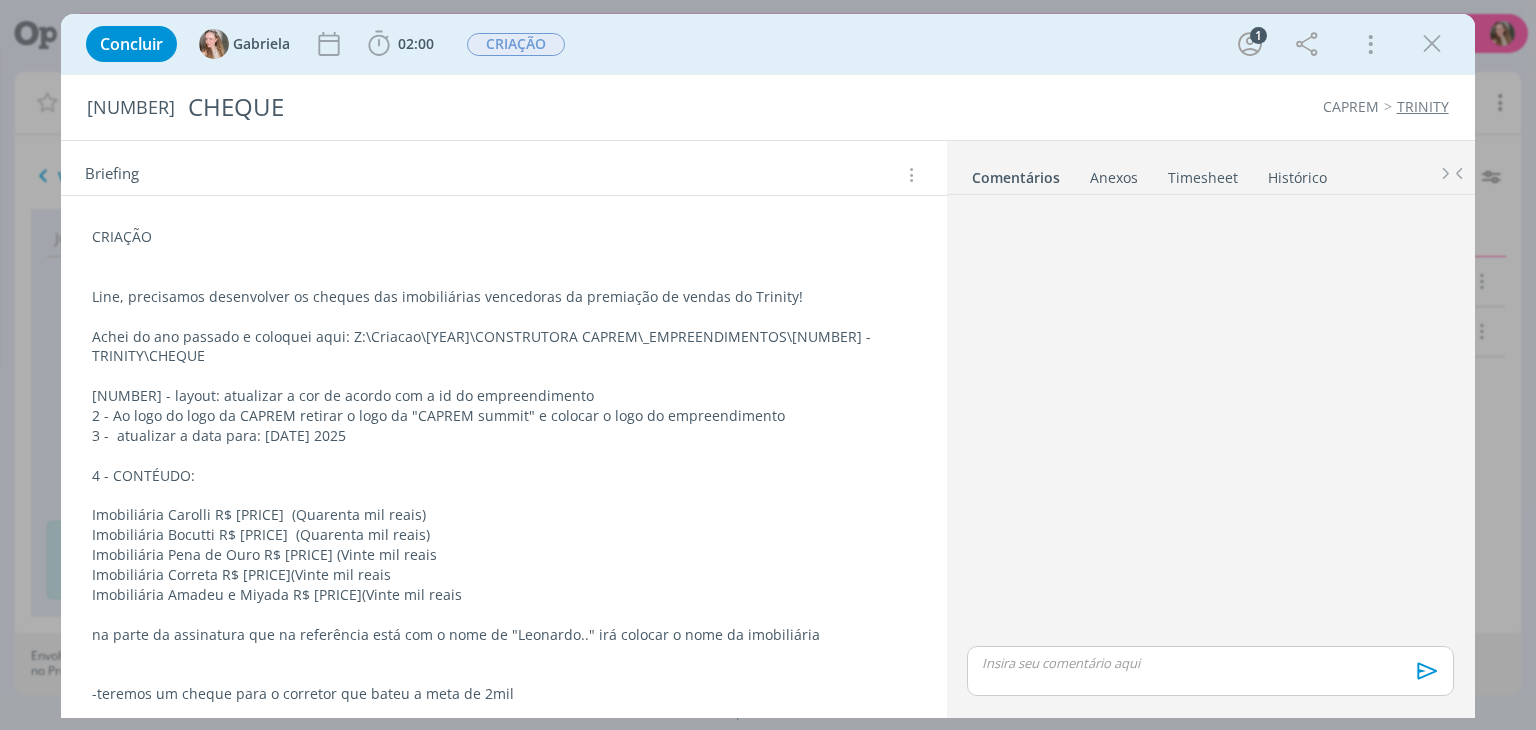 scroll, scrollTop: 204, scrollLeft: 0, axis: vertical 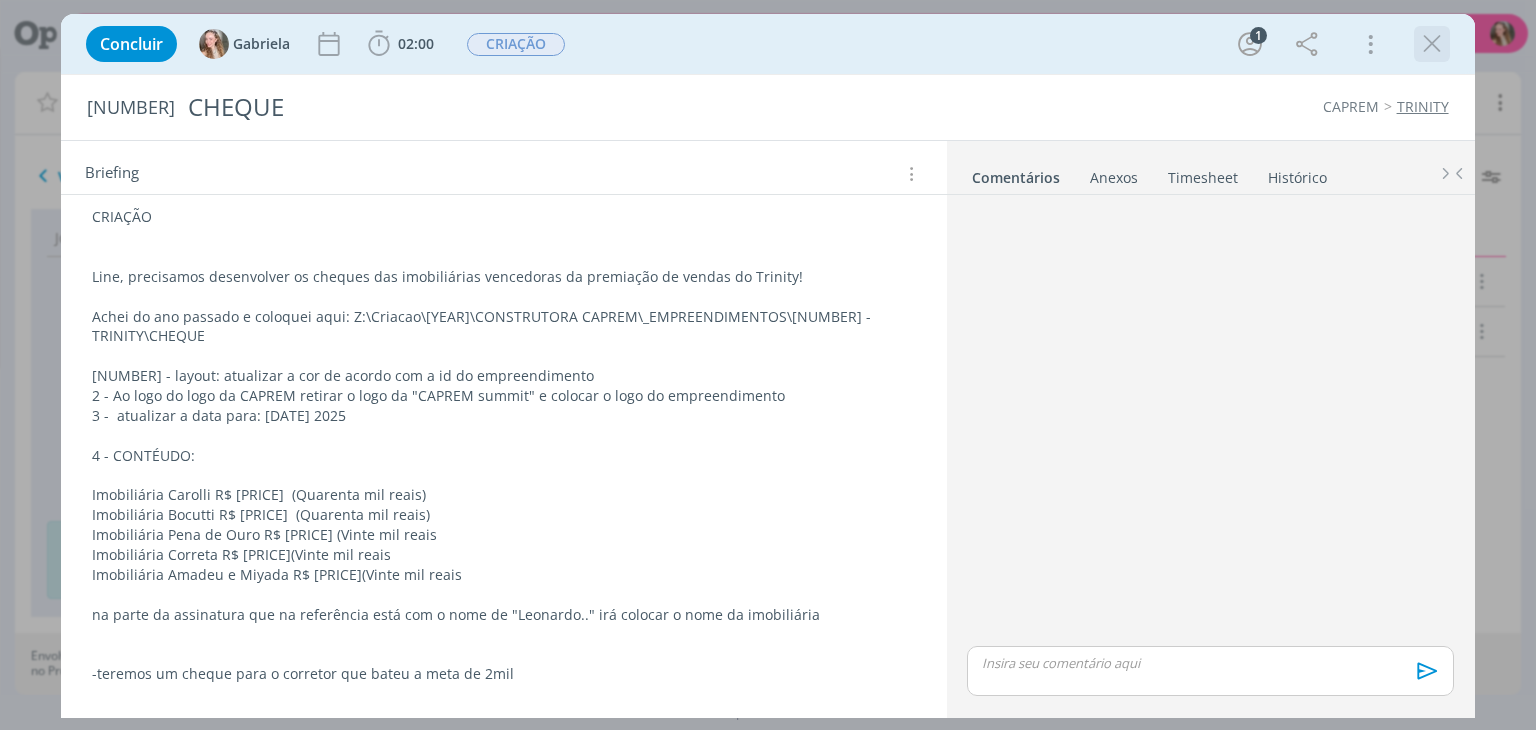 click at bounding box center [1432, 44] 